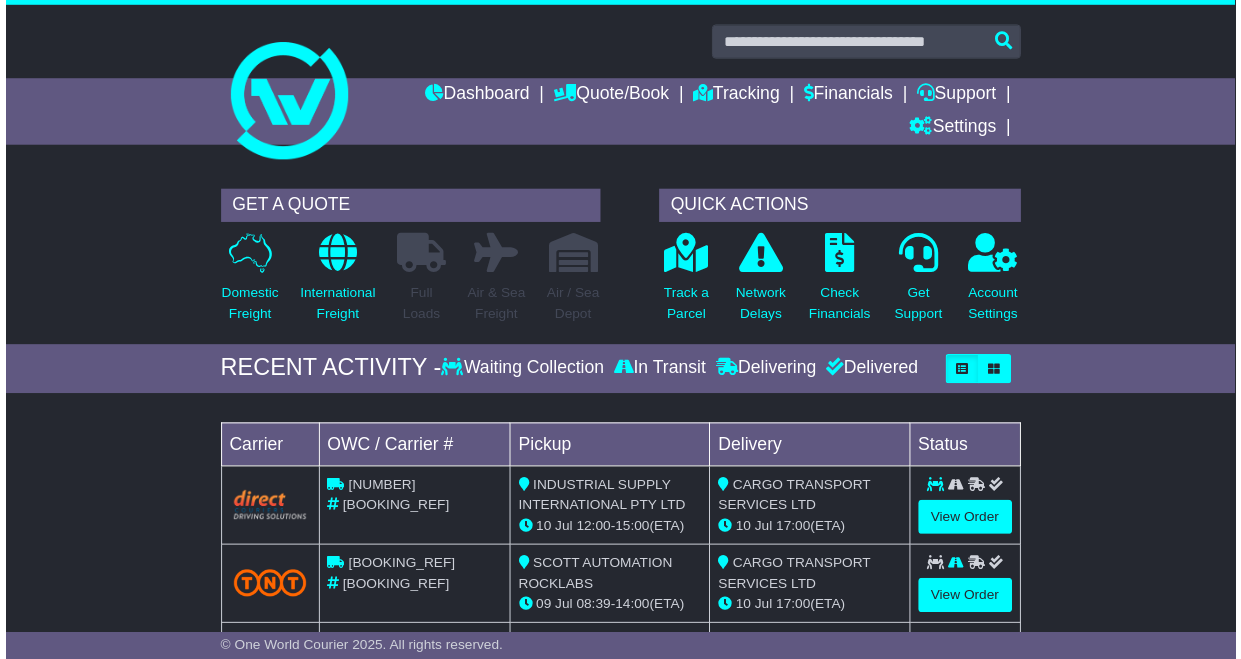 scroll, scrollTop: 0, scrollLeft: 0, axis: both 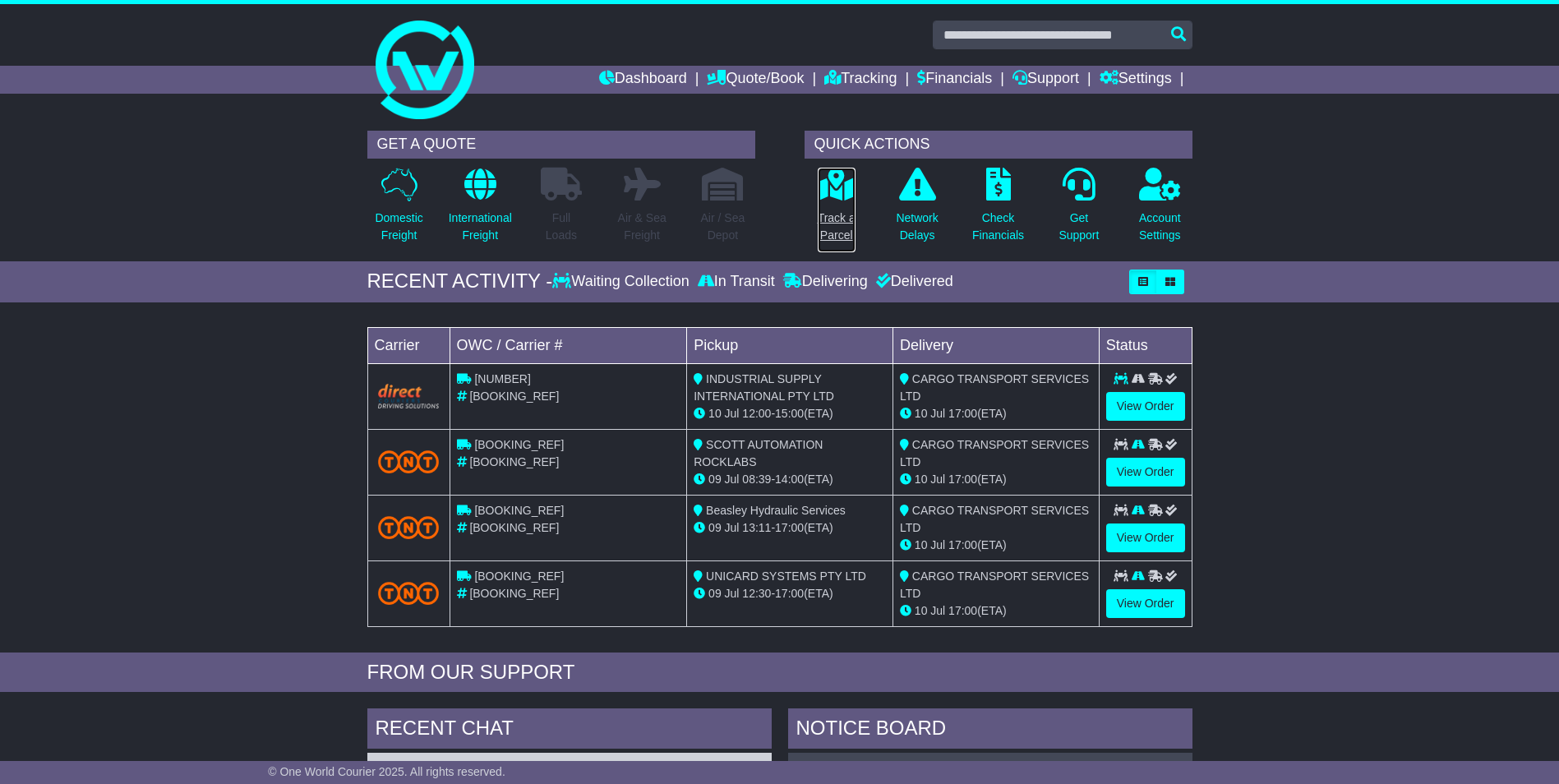 click at bounding box center (837, 184) 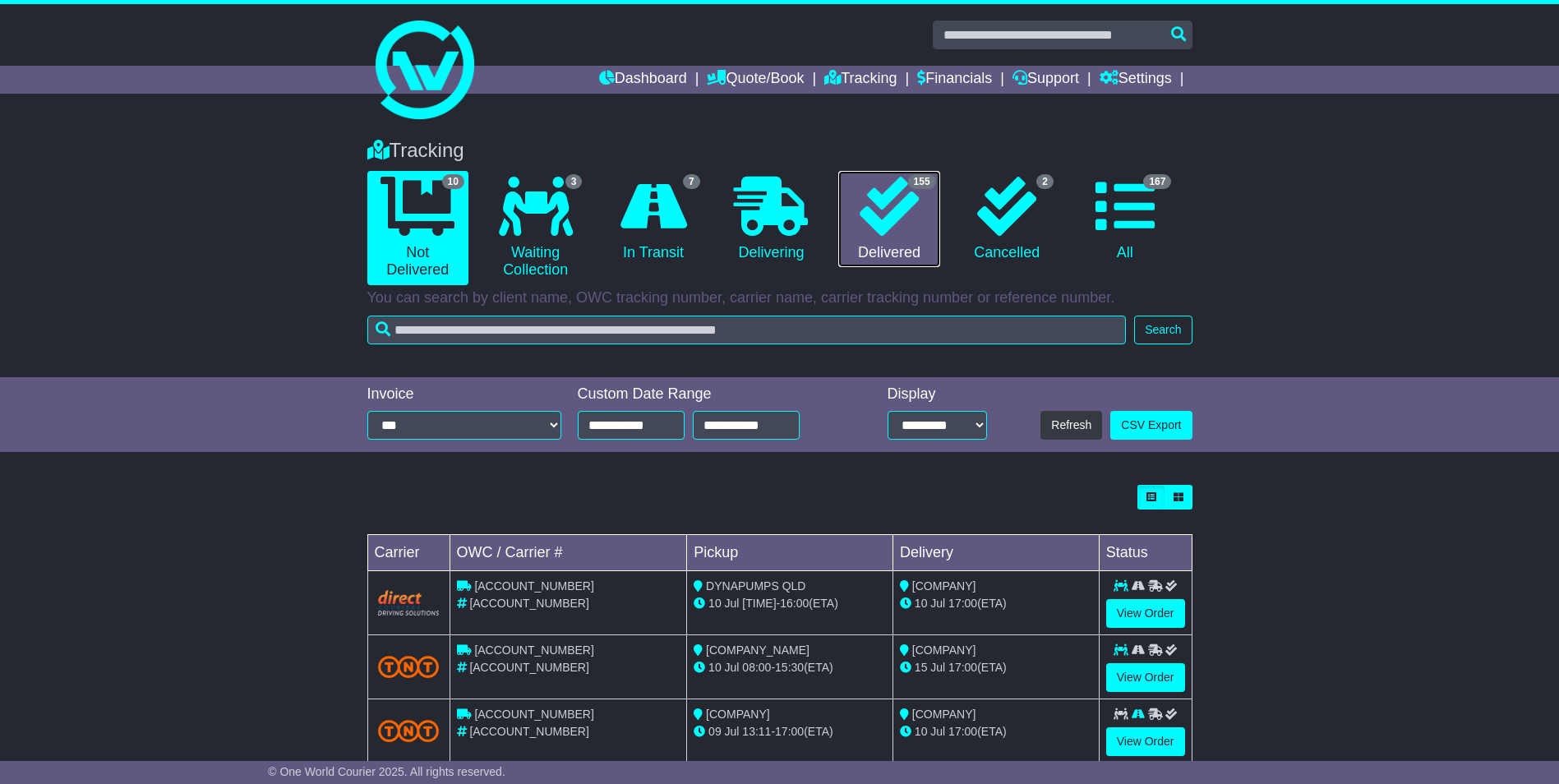 scroll, scrollTop: 0, scrollLeft: 0, axis: both 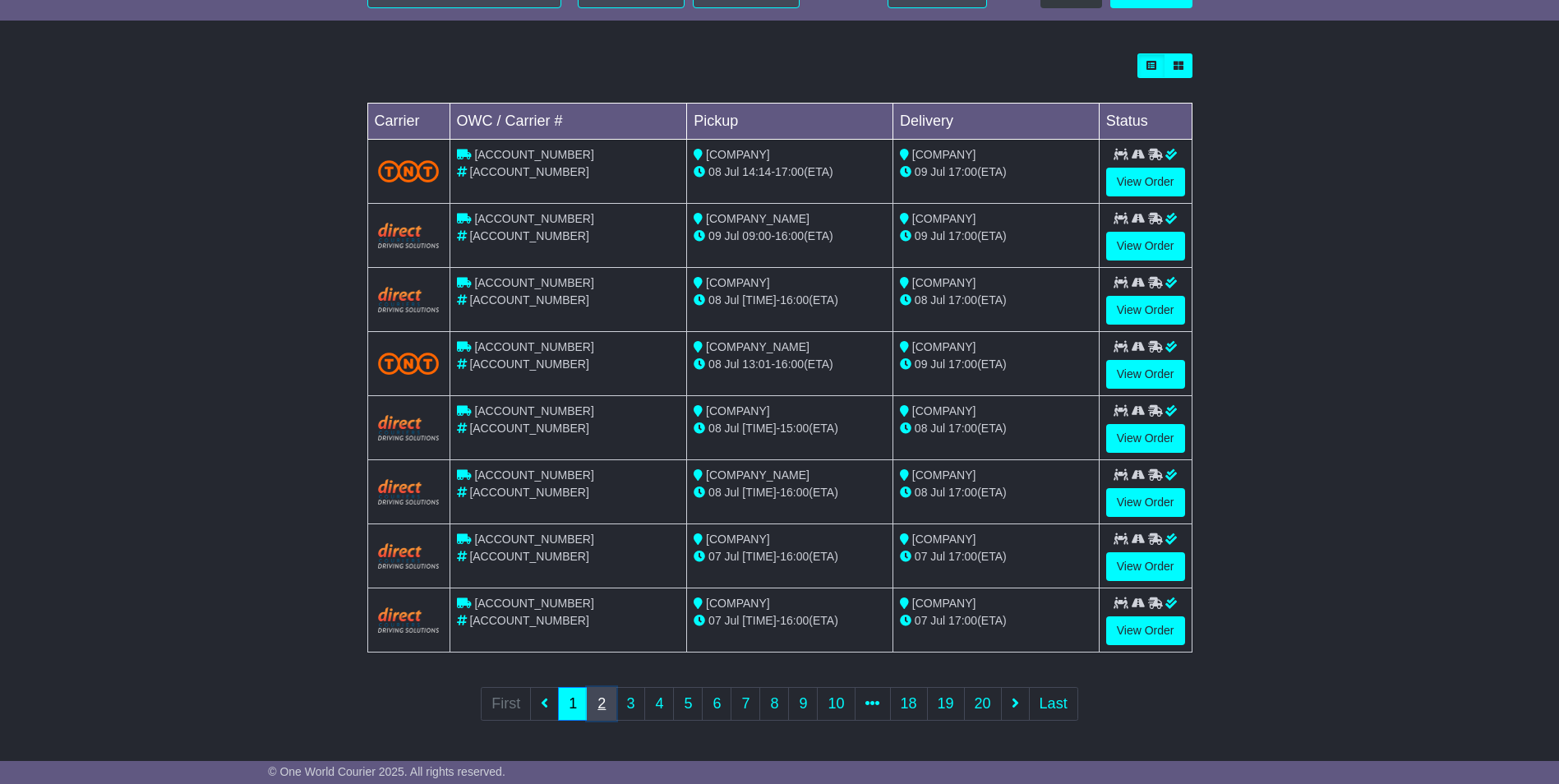 click on "2" at bounding box center (505, 703) 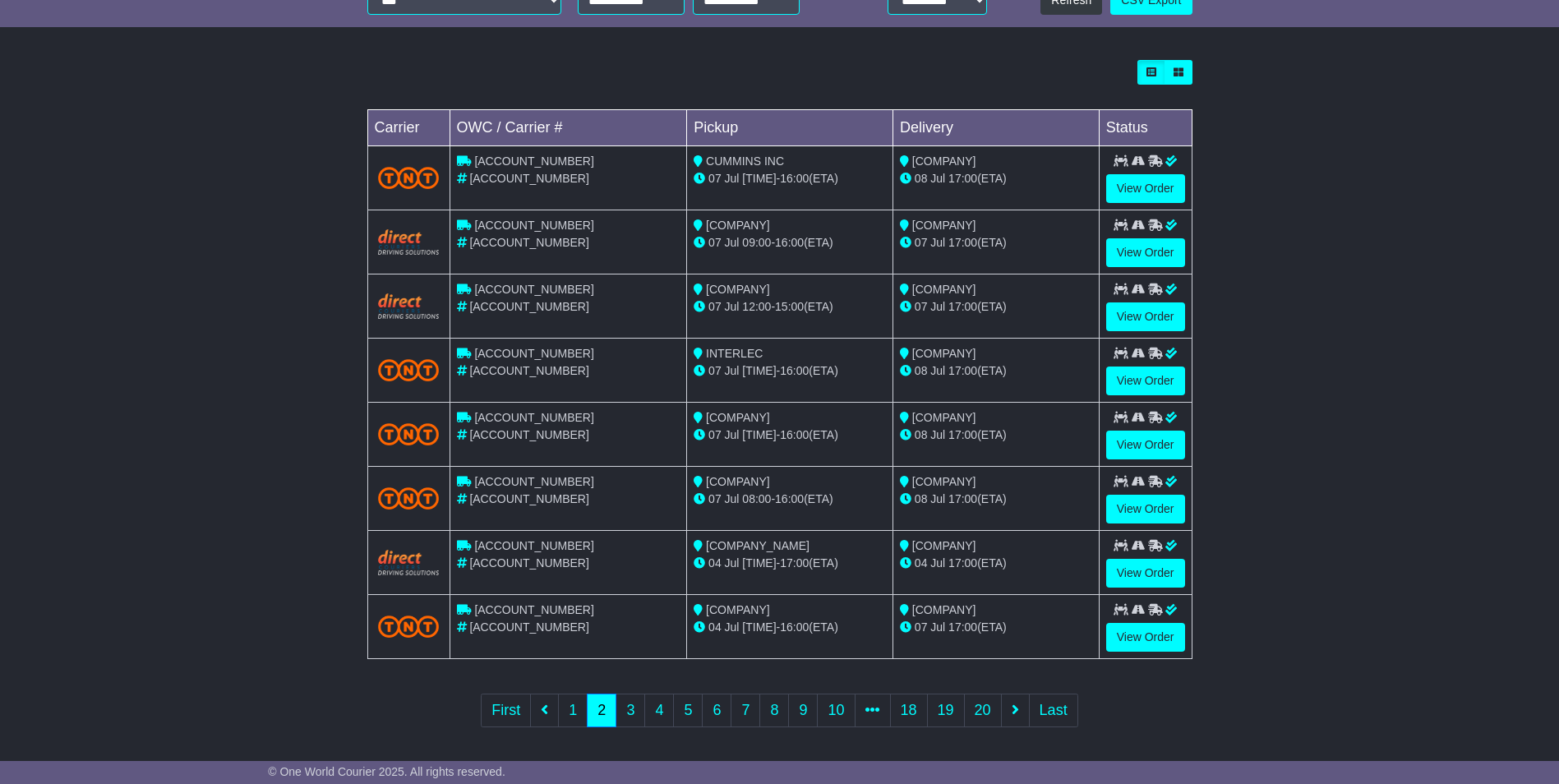scroll, scrollTop: 445, scrollLeft: 0, axis: vertical 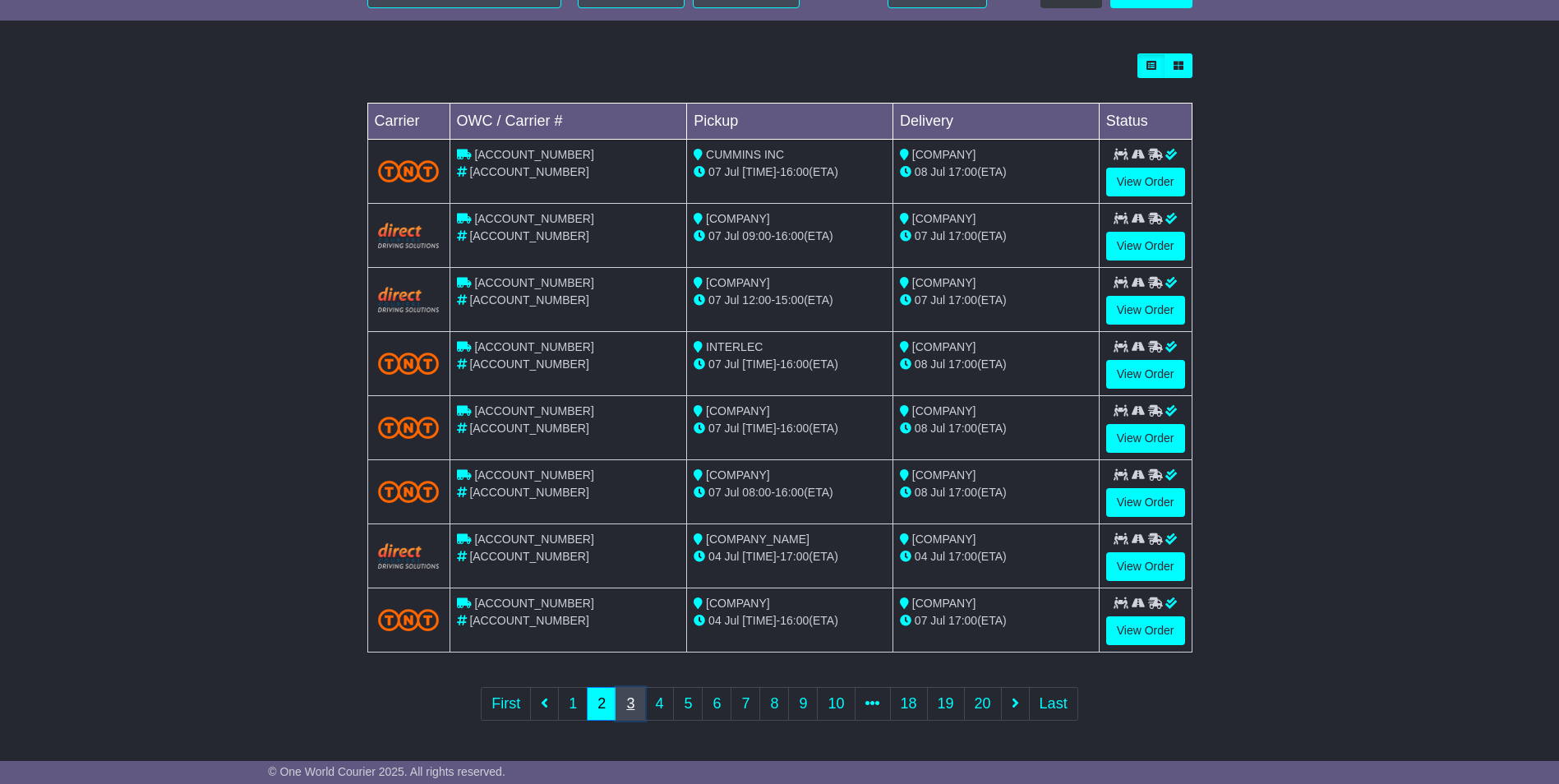 click on "3" at bounding box center [505, 703] 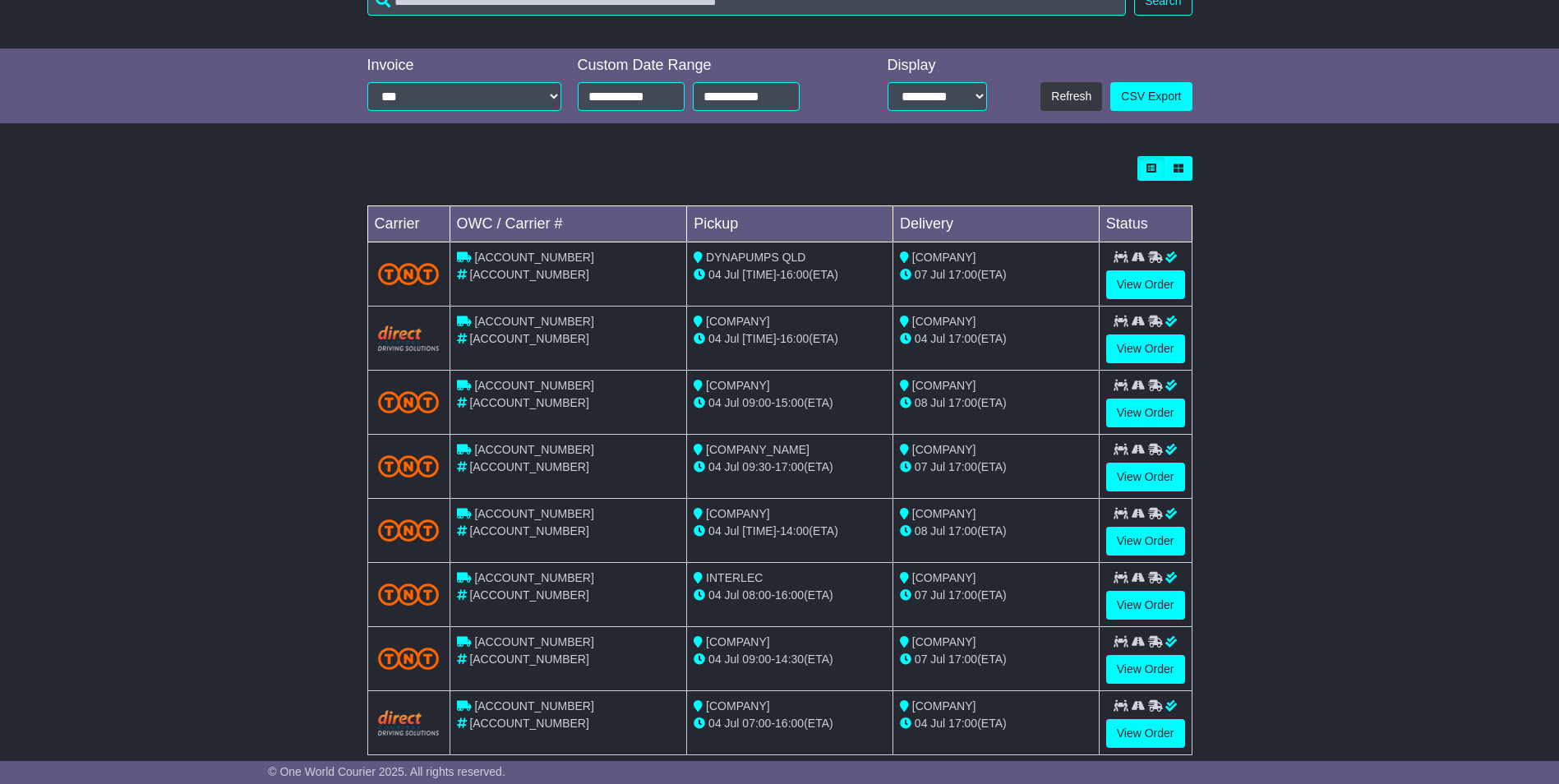 scroll, scrollTop: 411, scrollLeft: 0, axis: vertical 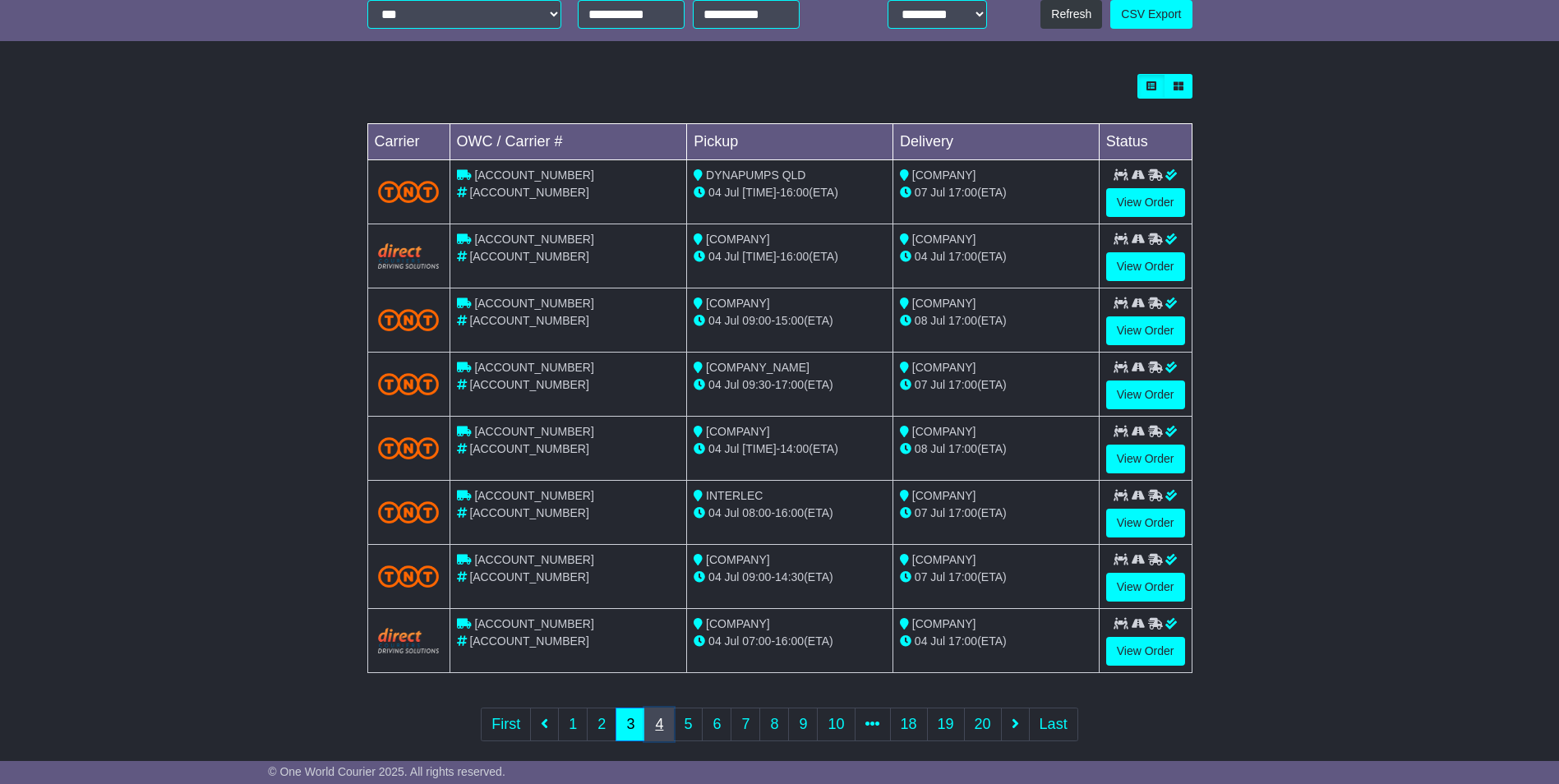 click on "4" at bounding box center (505, 724) 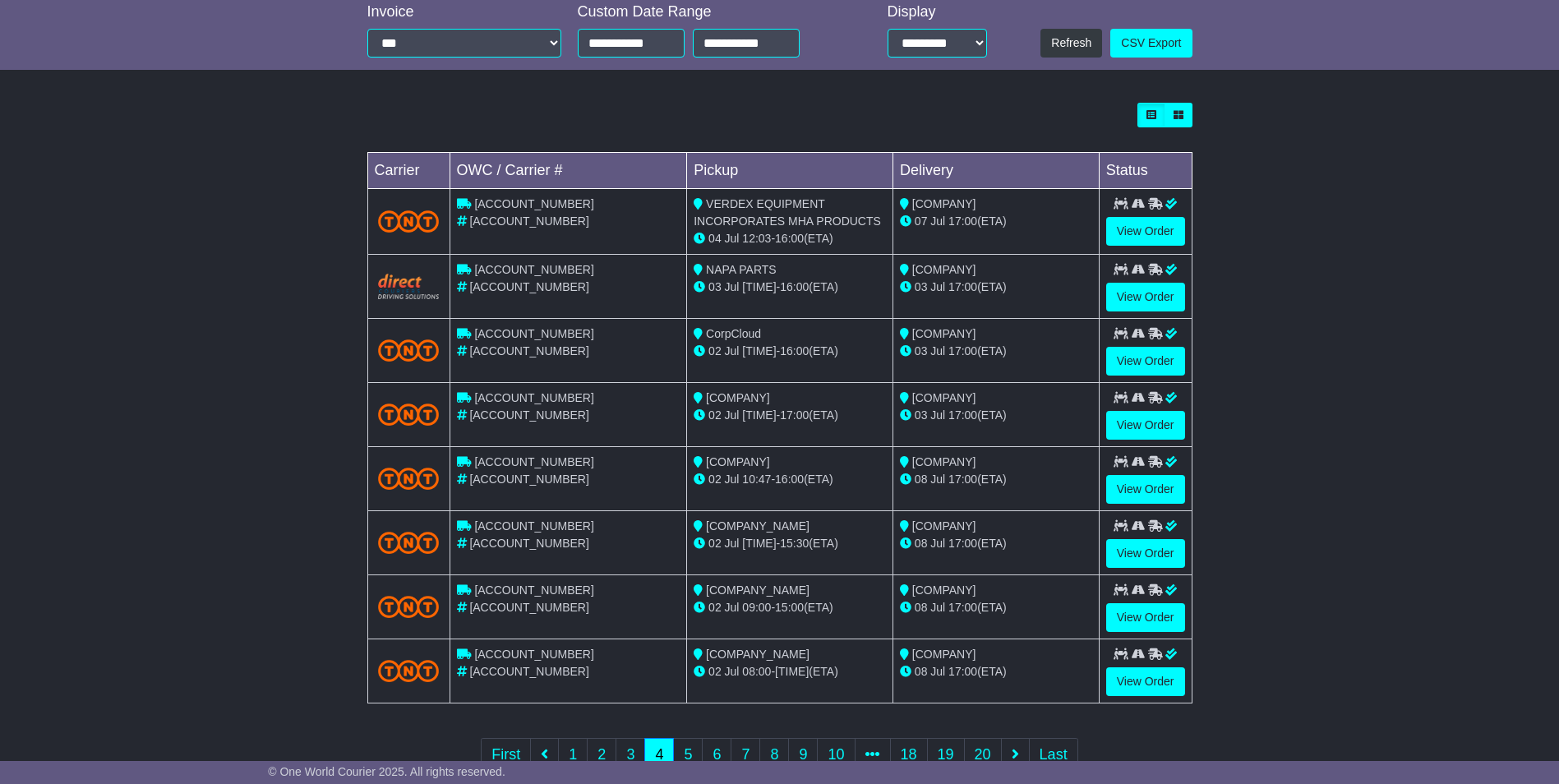 scroll, scrollTop: 411, scrollLeft: 0, axis: vertical 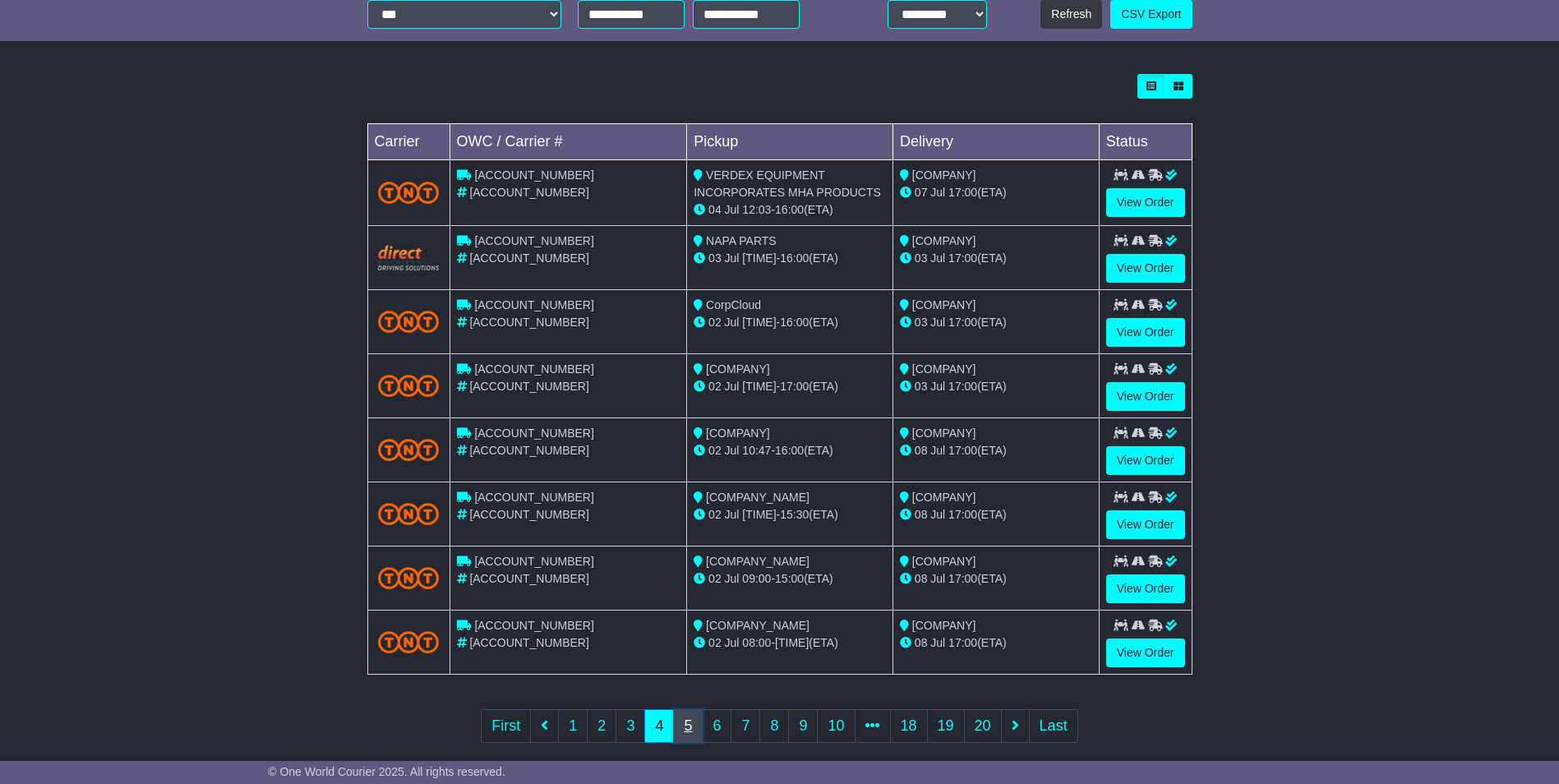 click on "5" at bounding box center (505, 726) 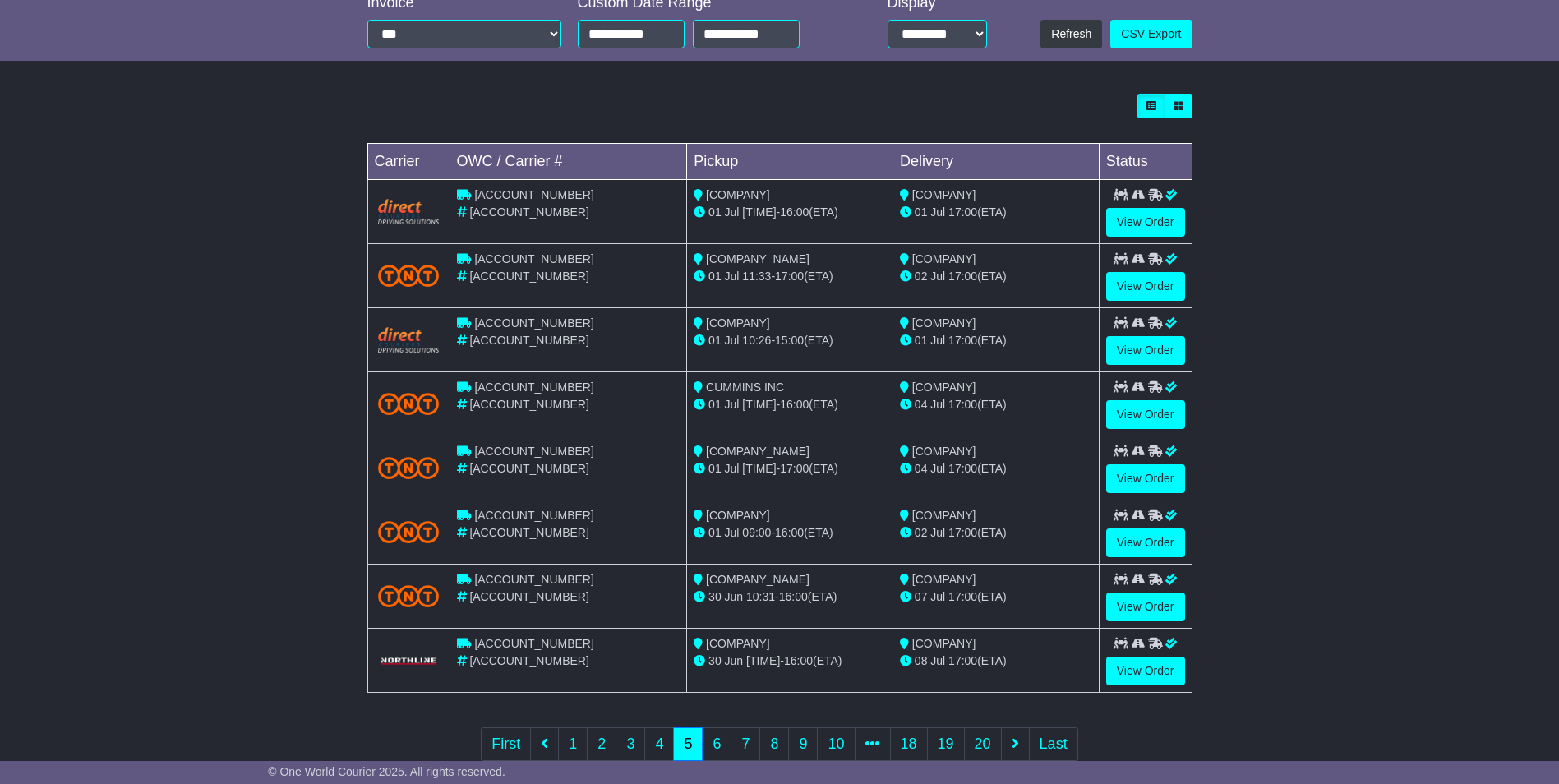 scroll, scrollTop: 362, scrollLeft: 0, axis: vertical 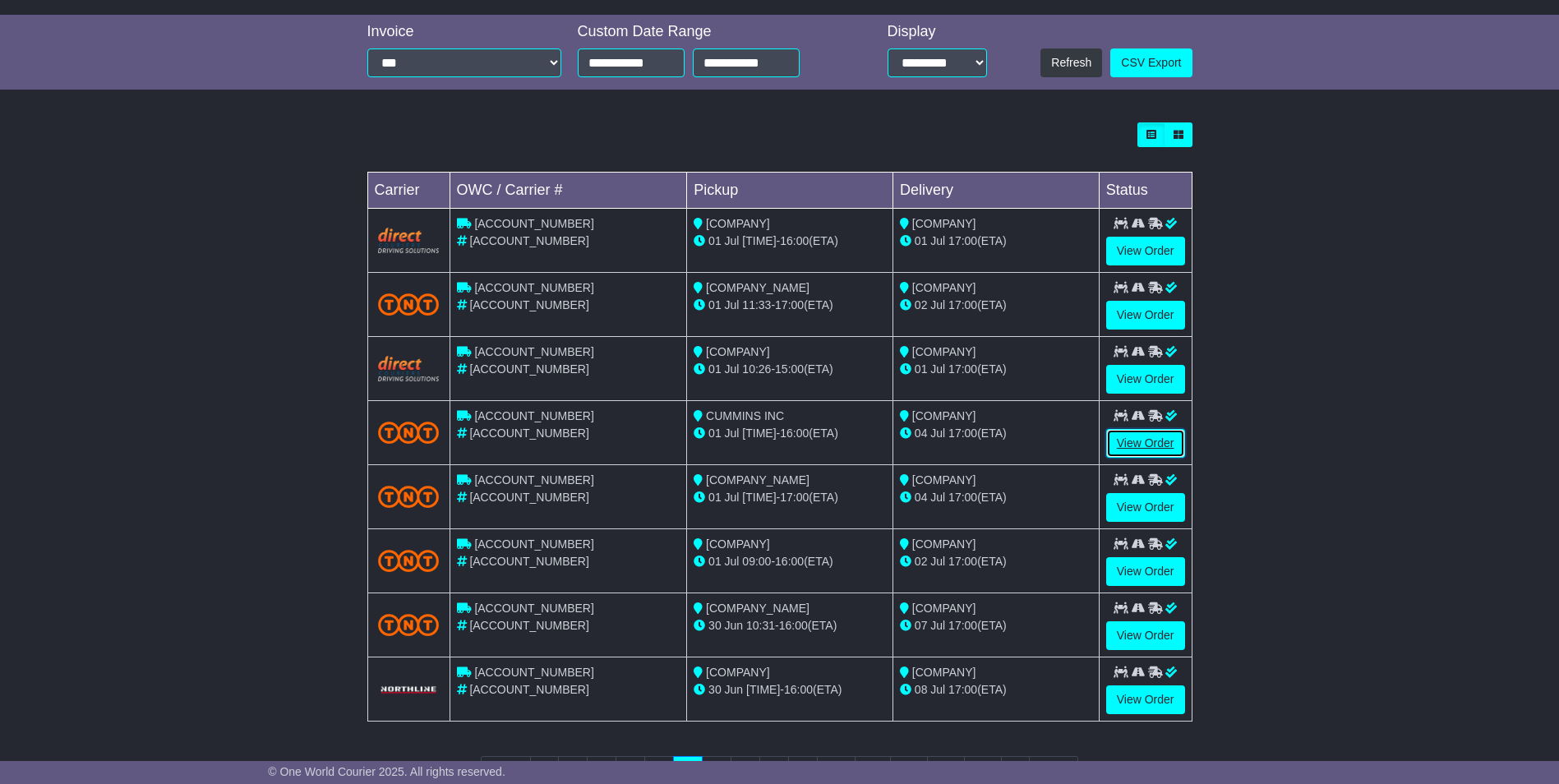click on "View Order" at bounding box center [1146, 443] 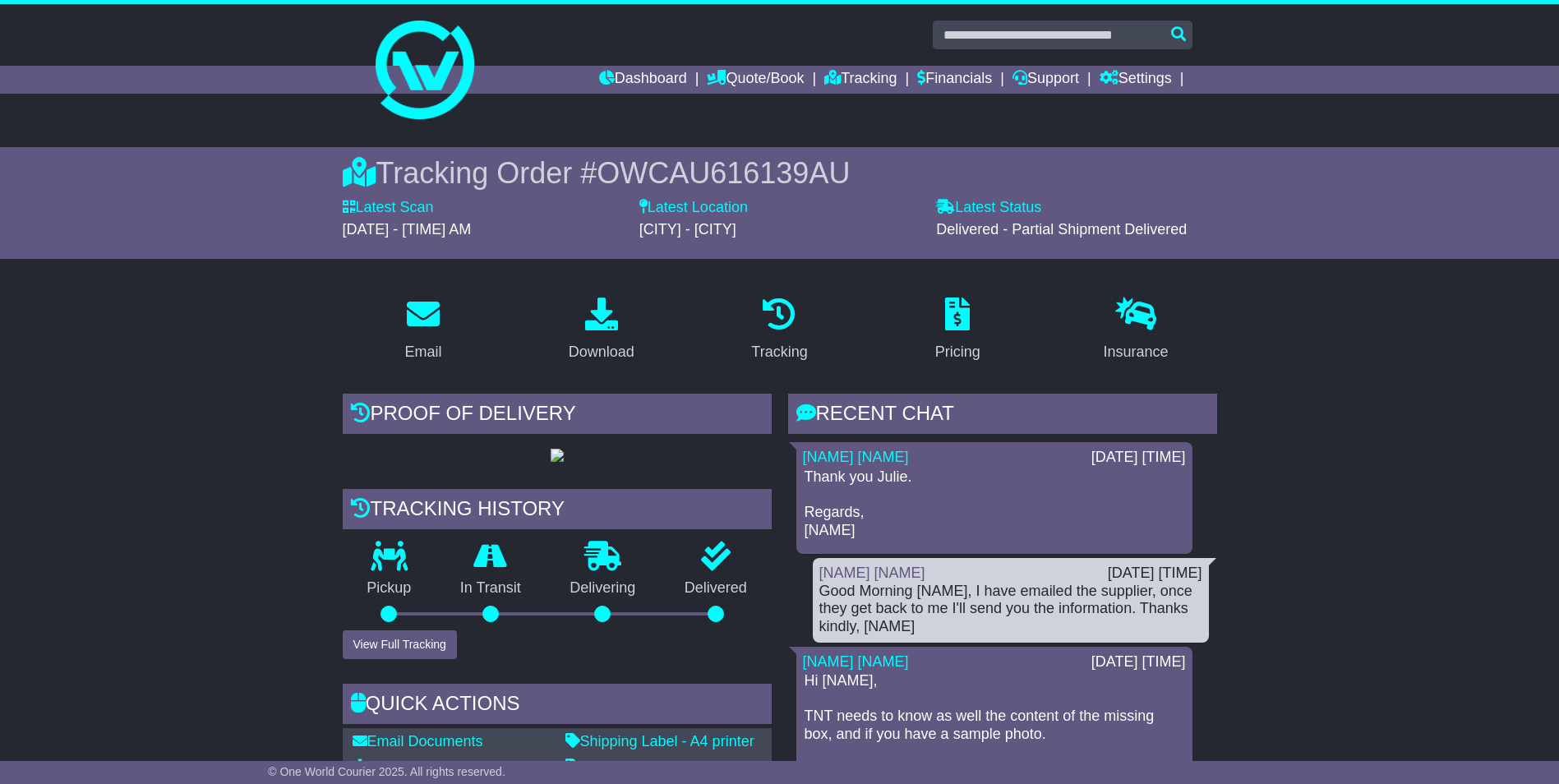 scroll, scrollTop: 0, scrollLeft: 0, axis: both 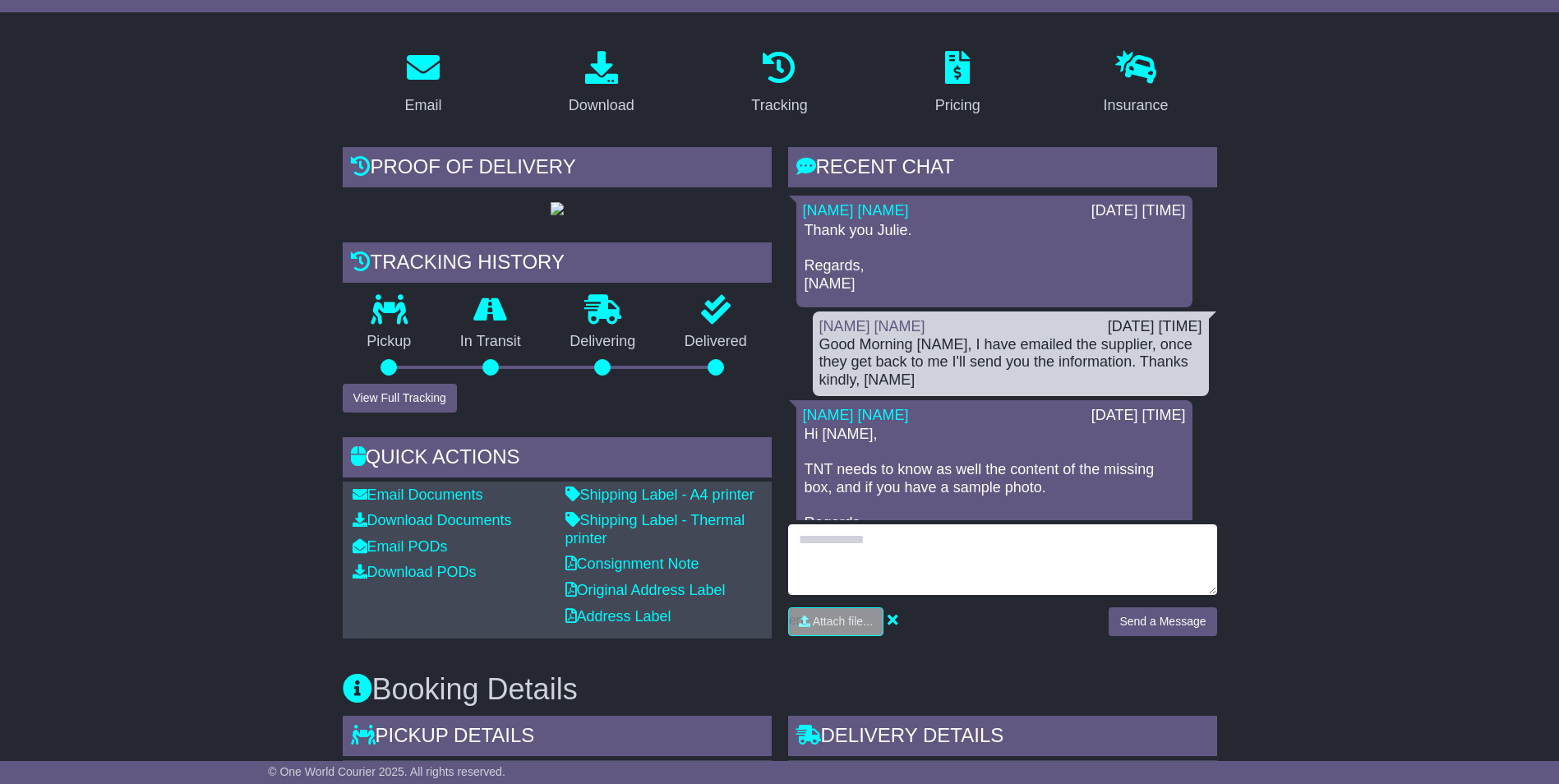 click at bounding box center [1003, 560] 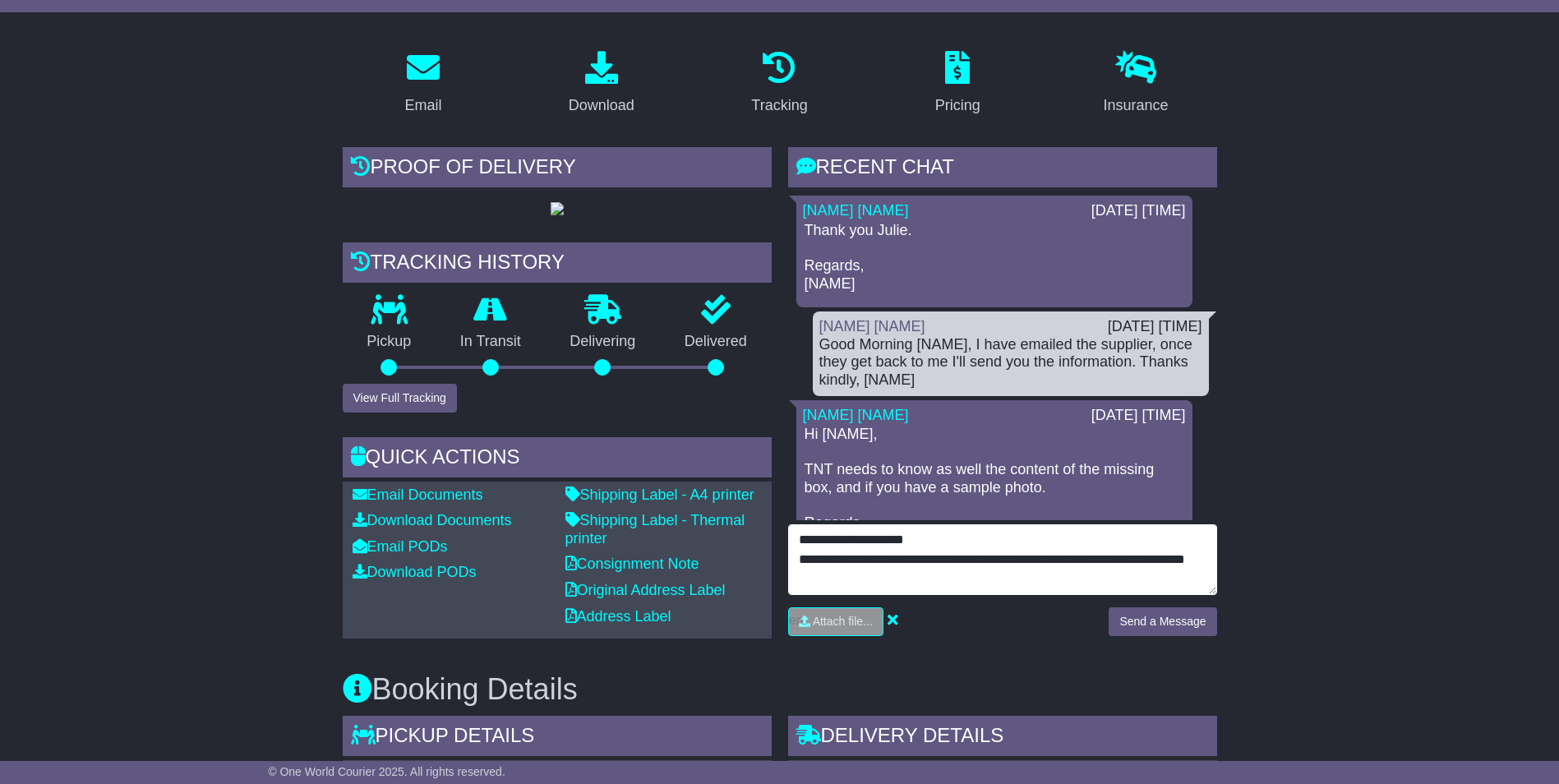 paste on "**********" 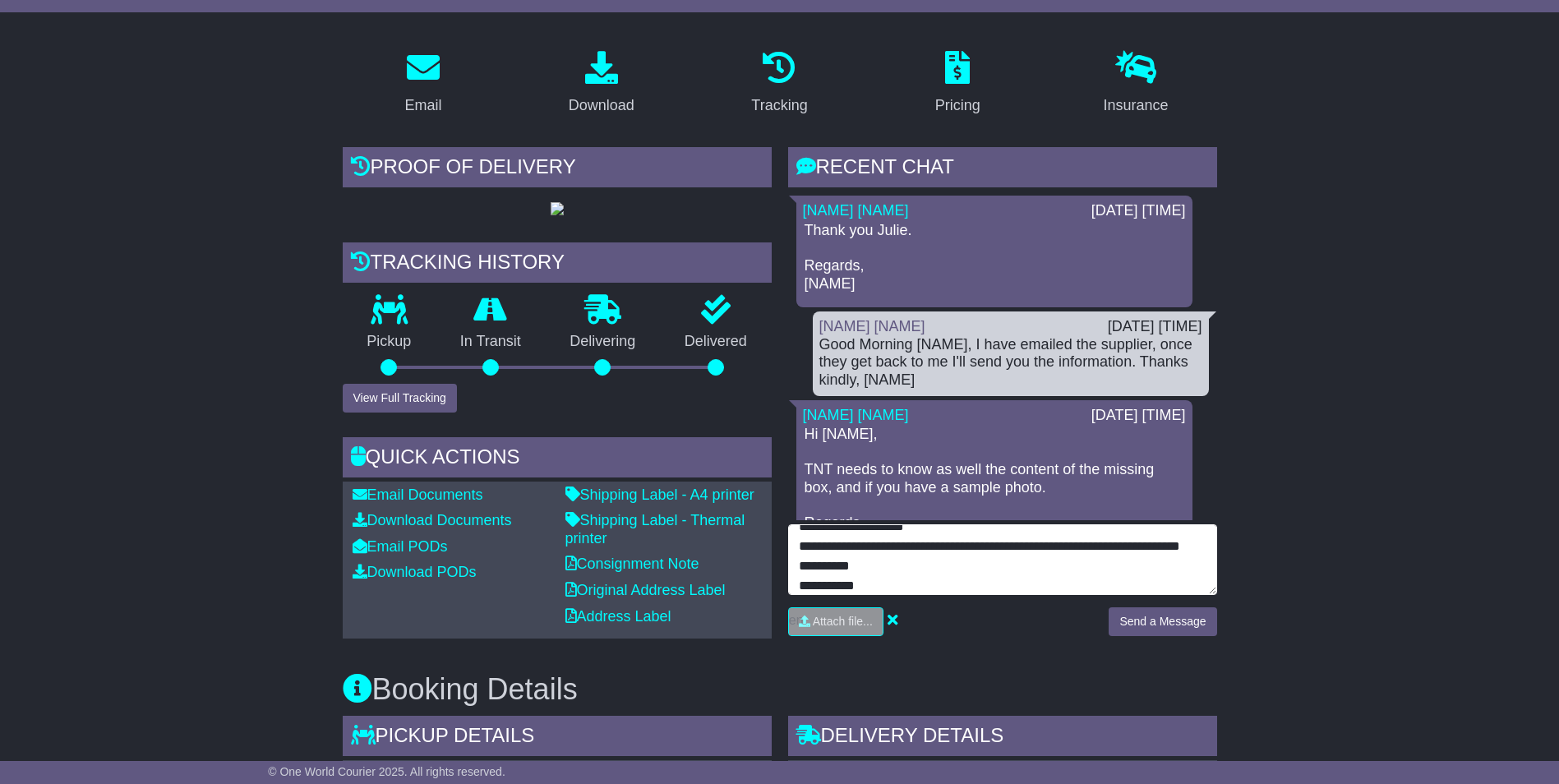 scroll, scrollTop: 72, scrollLeft: 0, axis: vertical 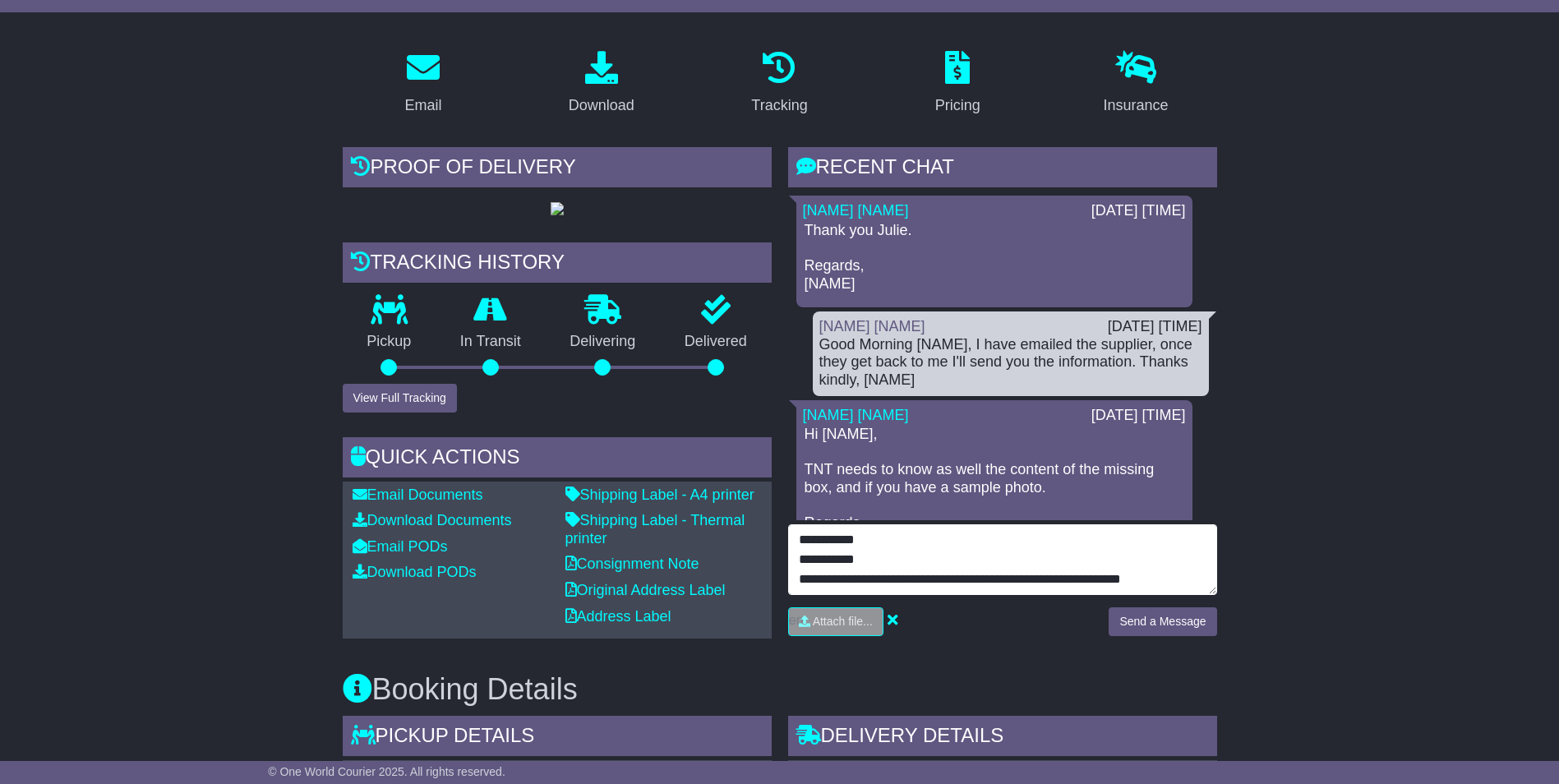 type on "**********" 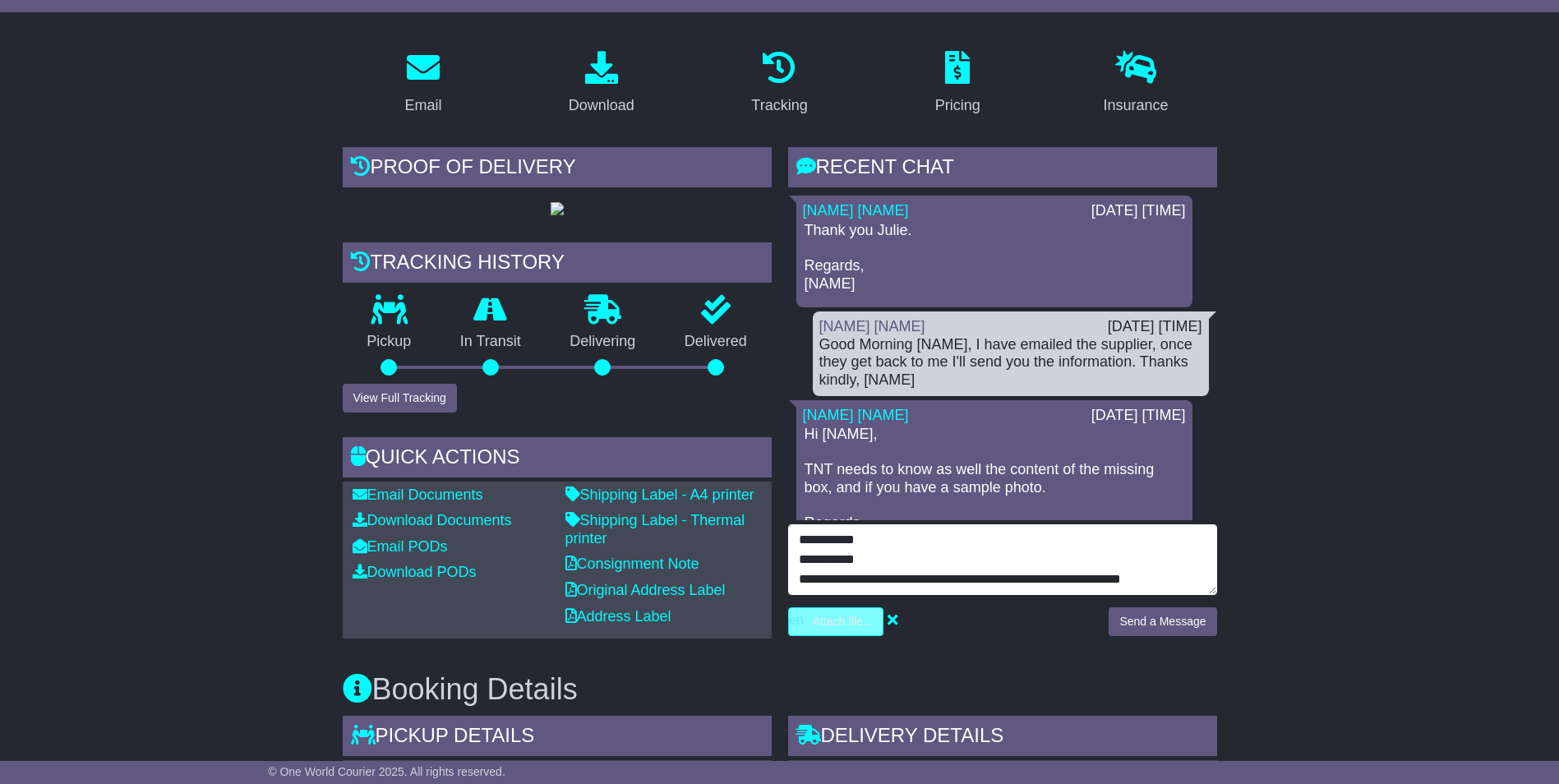type on "**********" 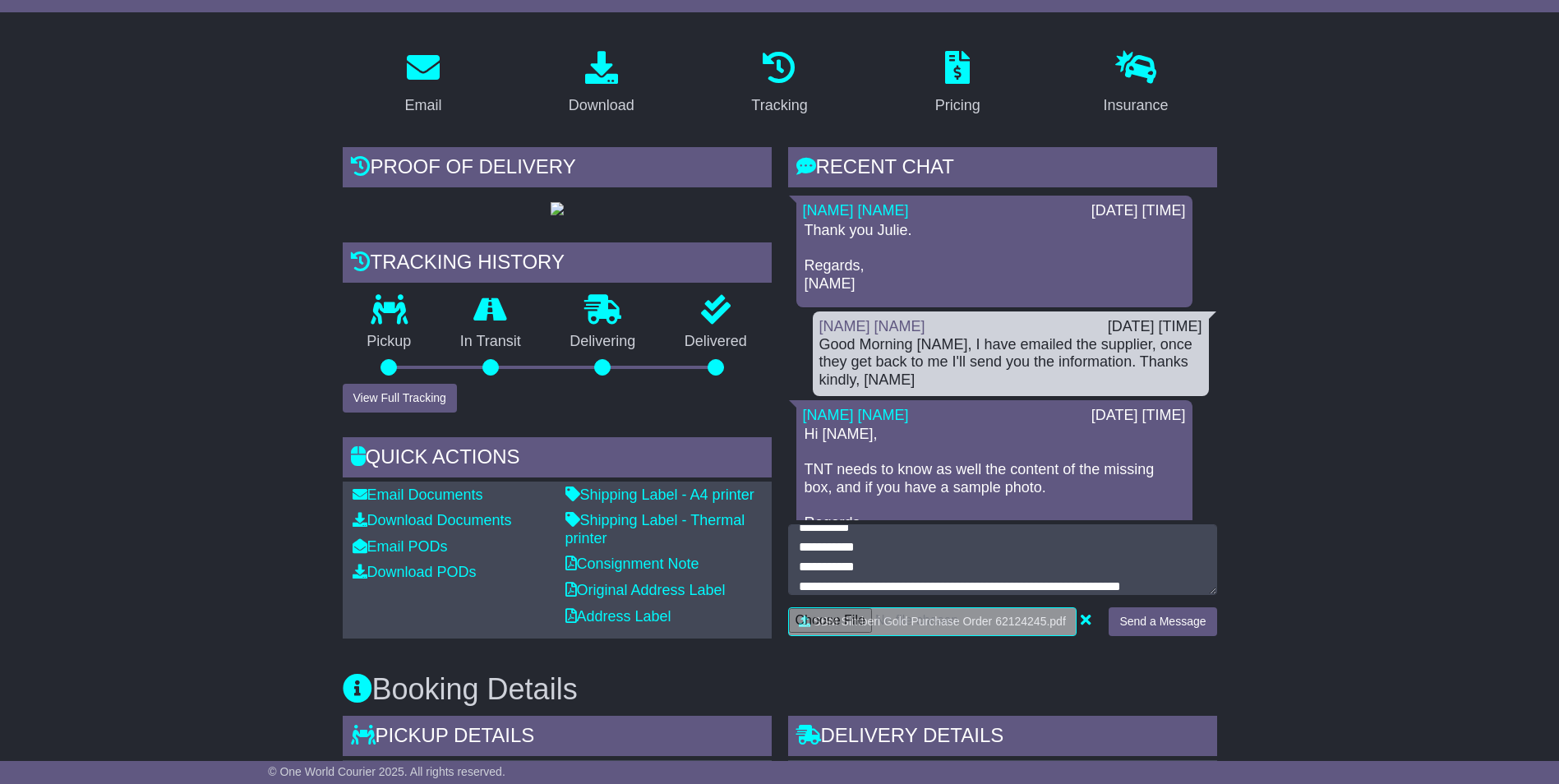 scroll, scrollTop: 79, scrollLeft: 0, axis: vertical 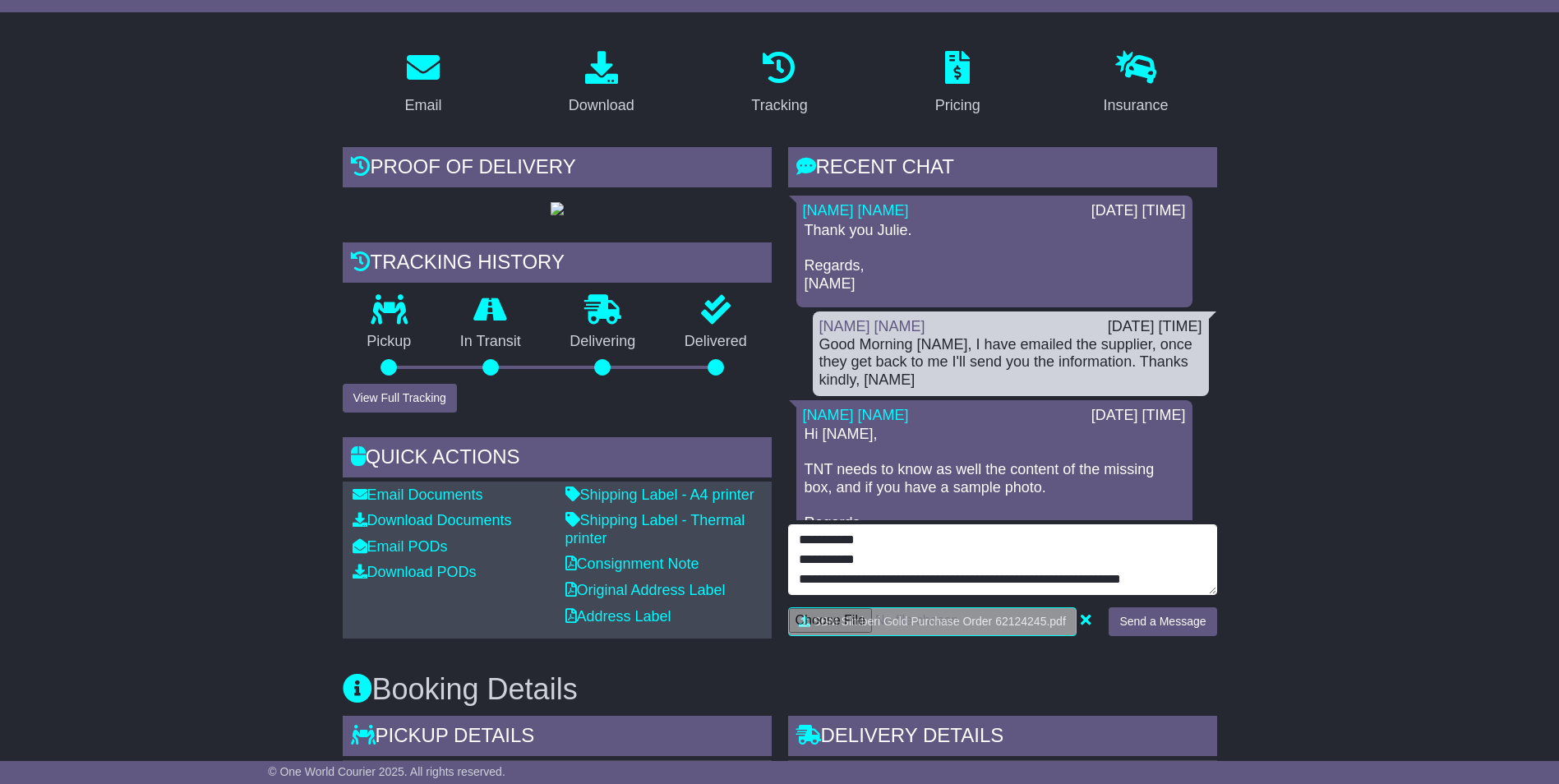 click on "**********" at bounding box center (1003, 560) 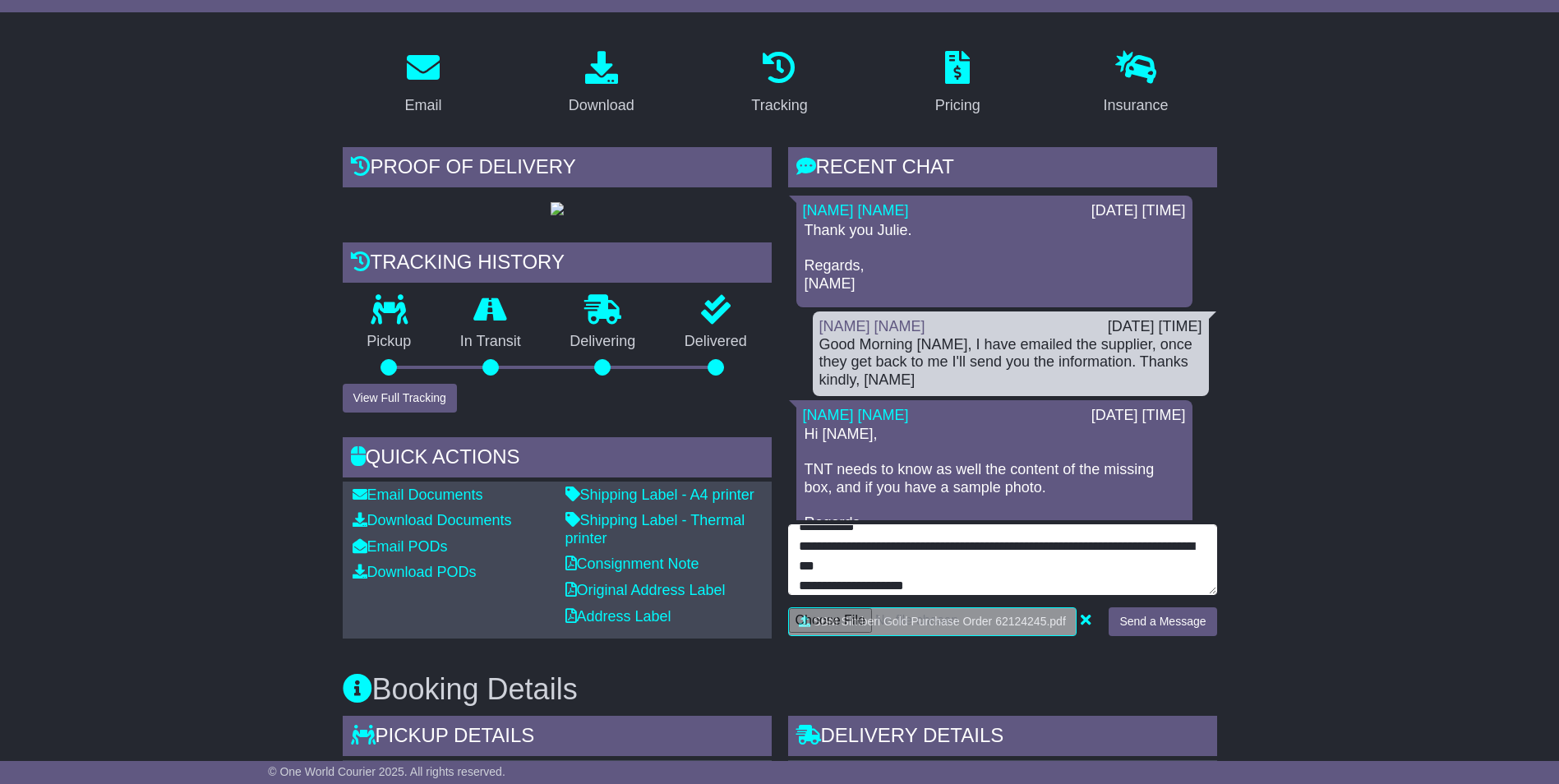 scroll, scrollTop: 112, scrollLeft: 0, axis: vertical 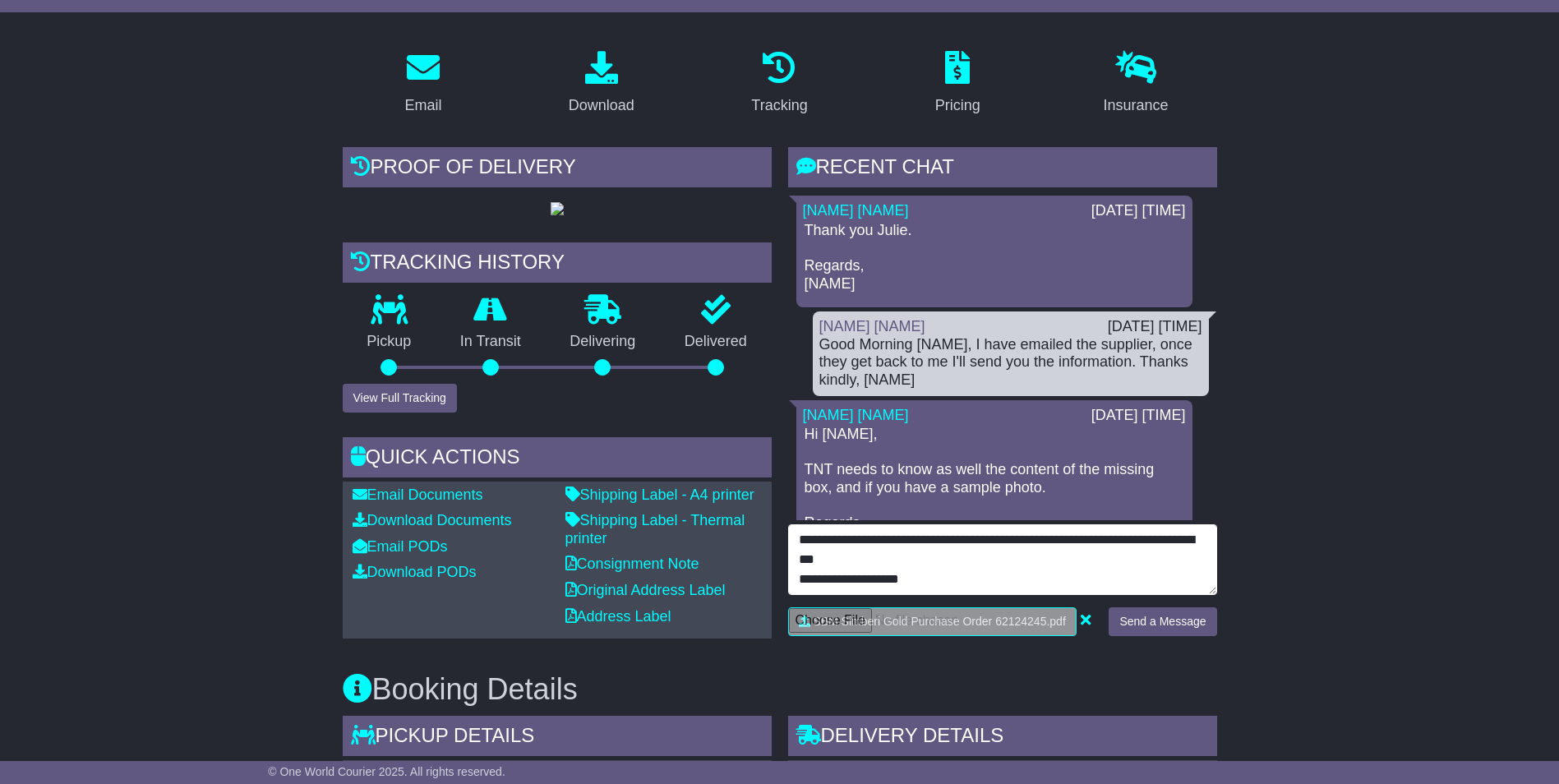 type on "**********" 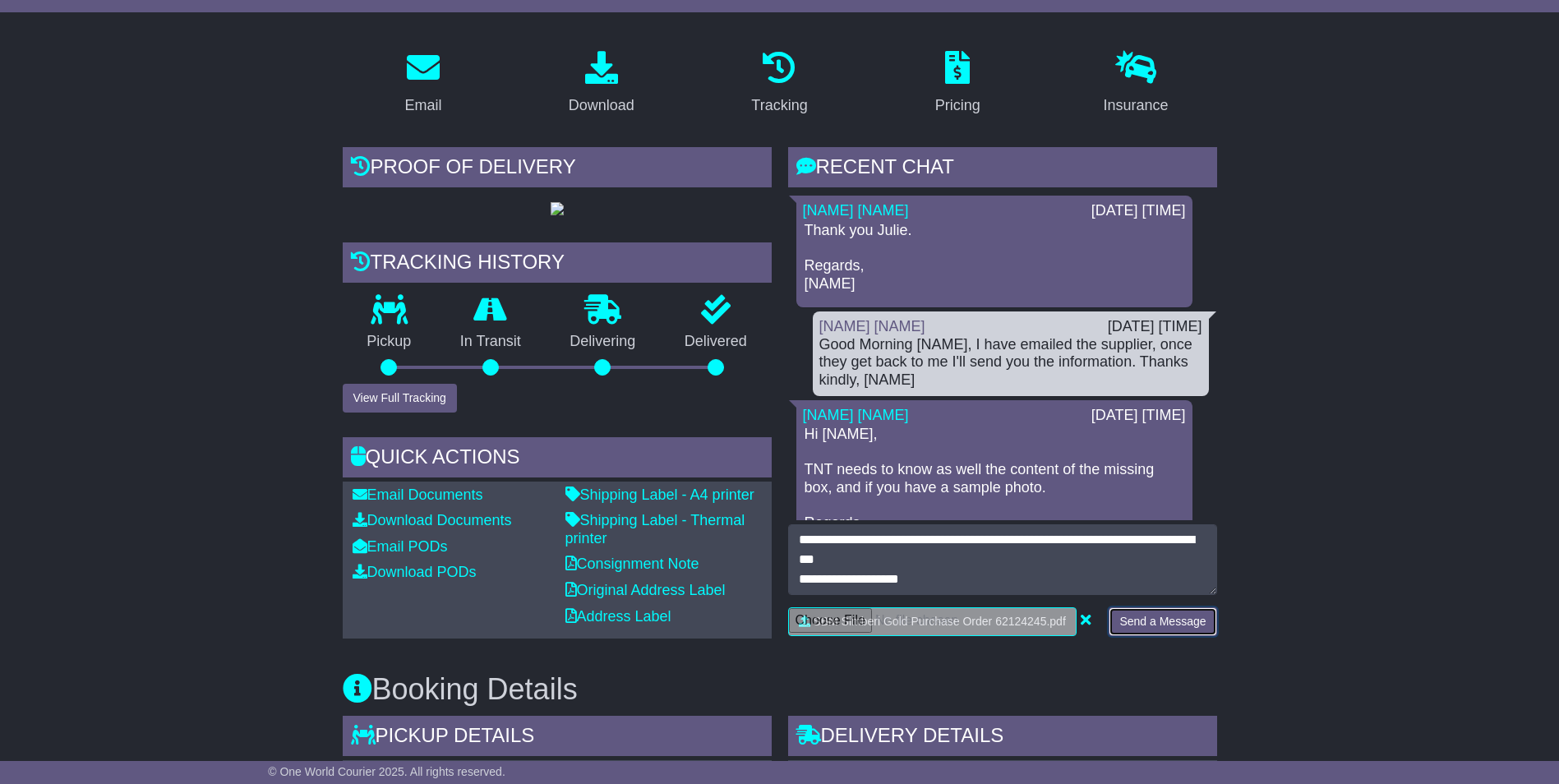 click on "Send a Message" at bounding box center (1162, 621) 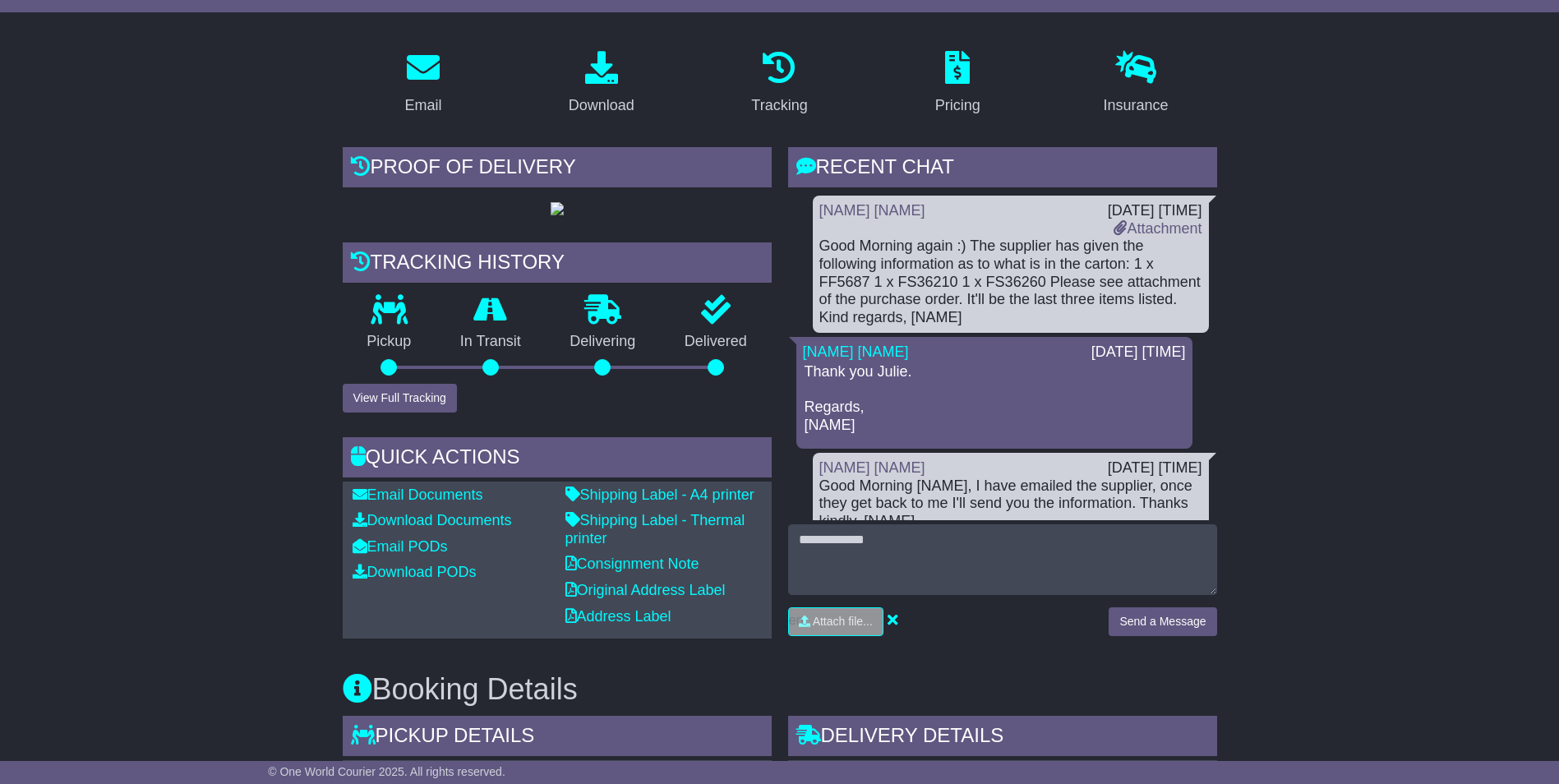 scroll, scrollTop: 0, scrollLeft: 0, axis: both 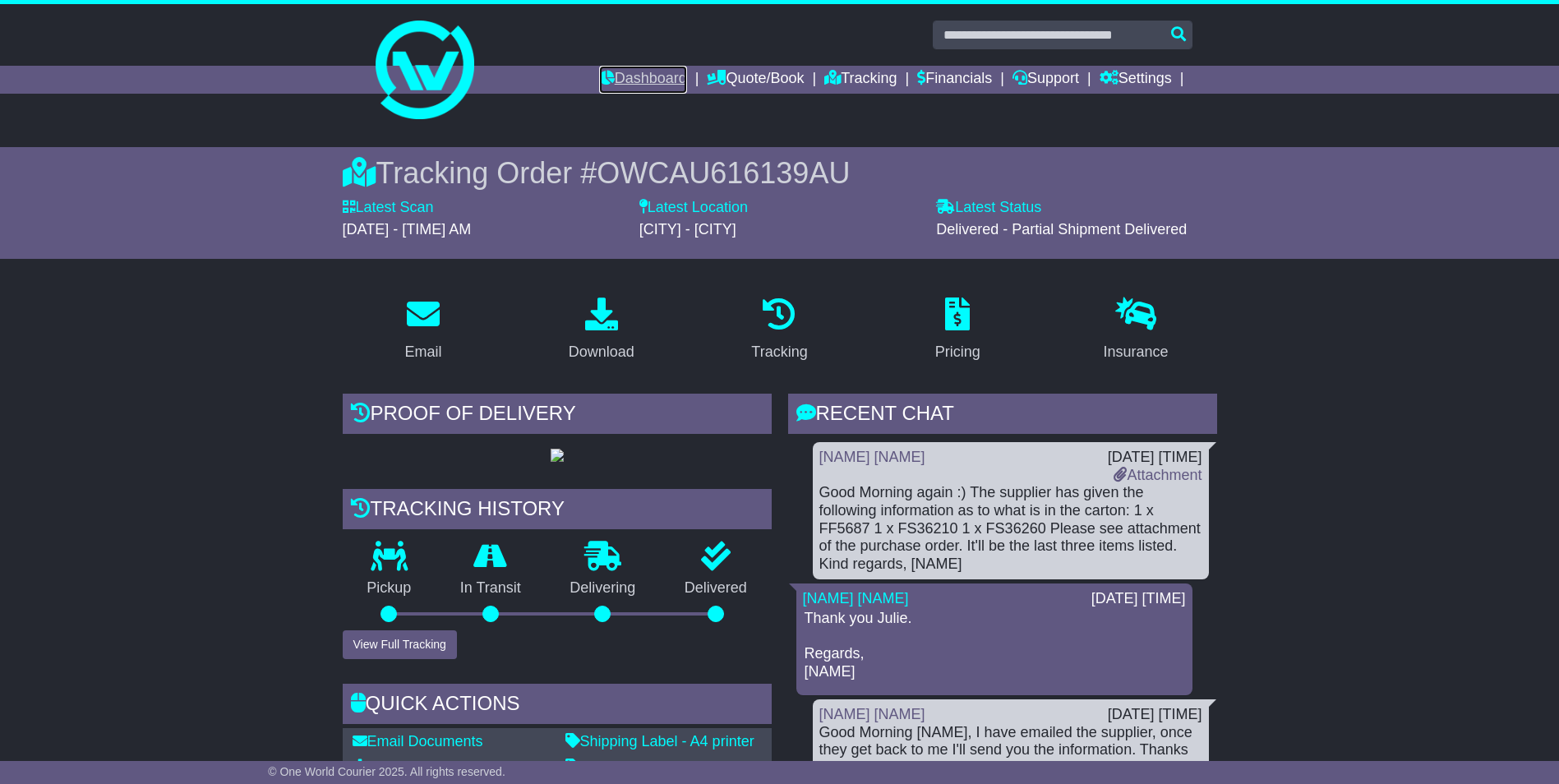 click on "Dashboard" at bounding box center (643, 80) 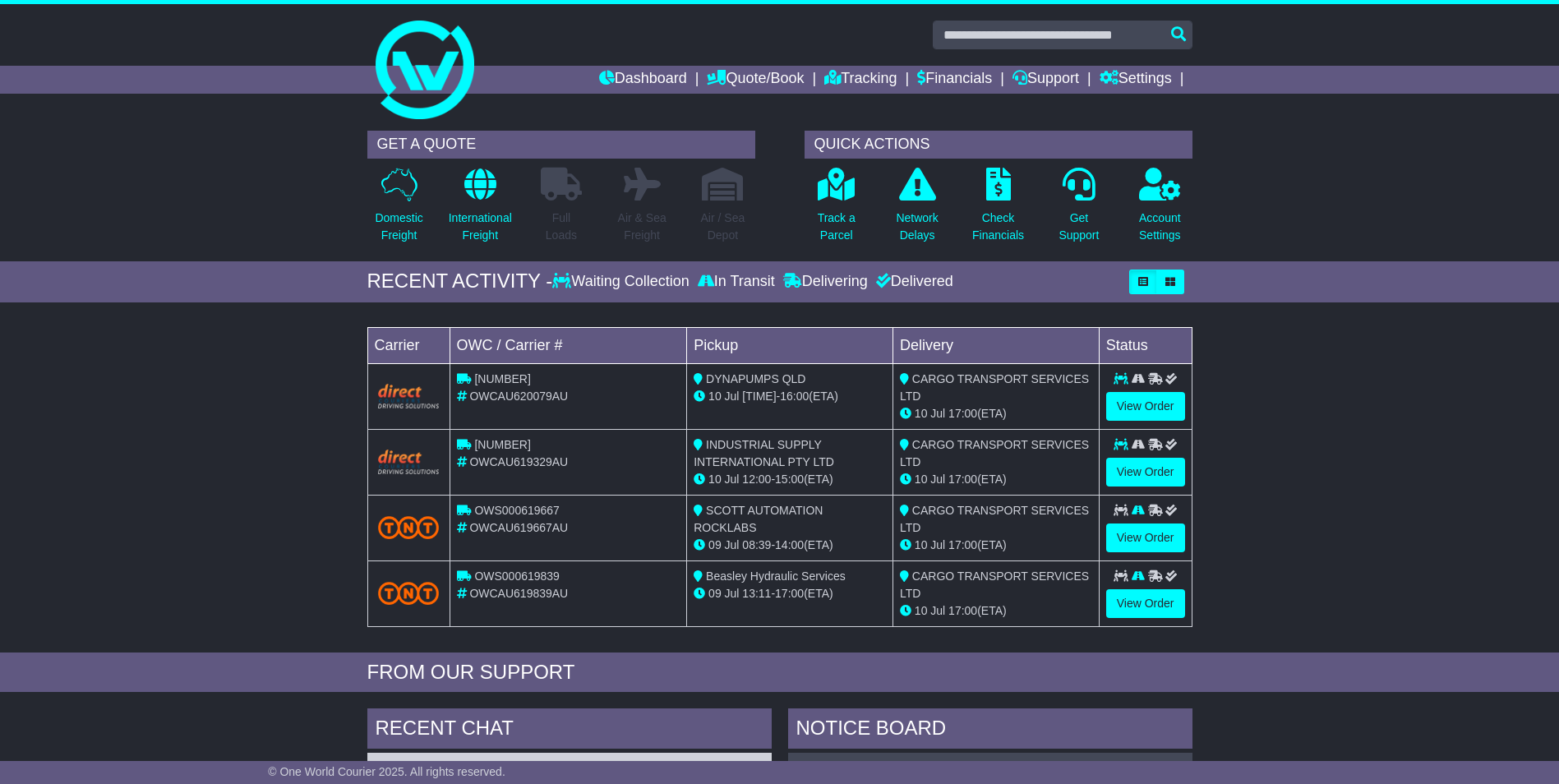 scroll, scrollTop: 0, scrollLeft: 0, axis: both 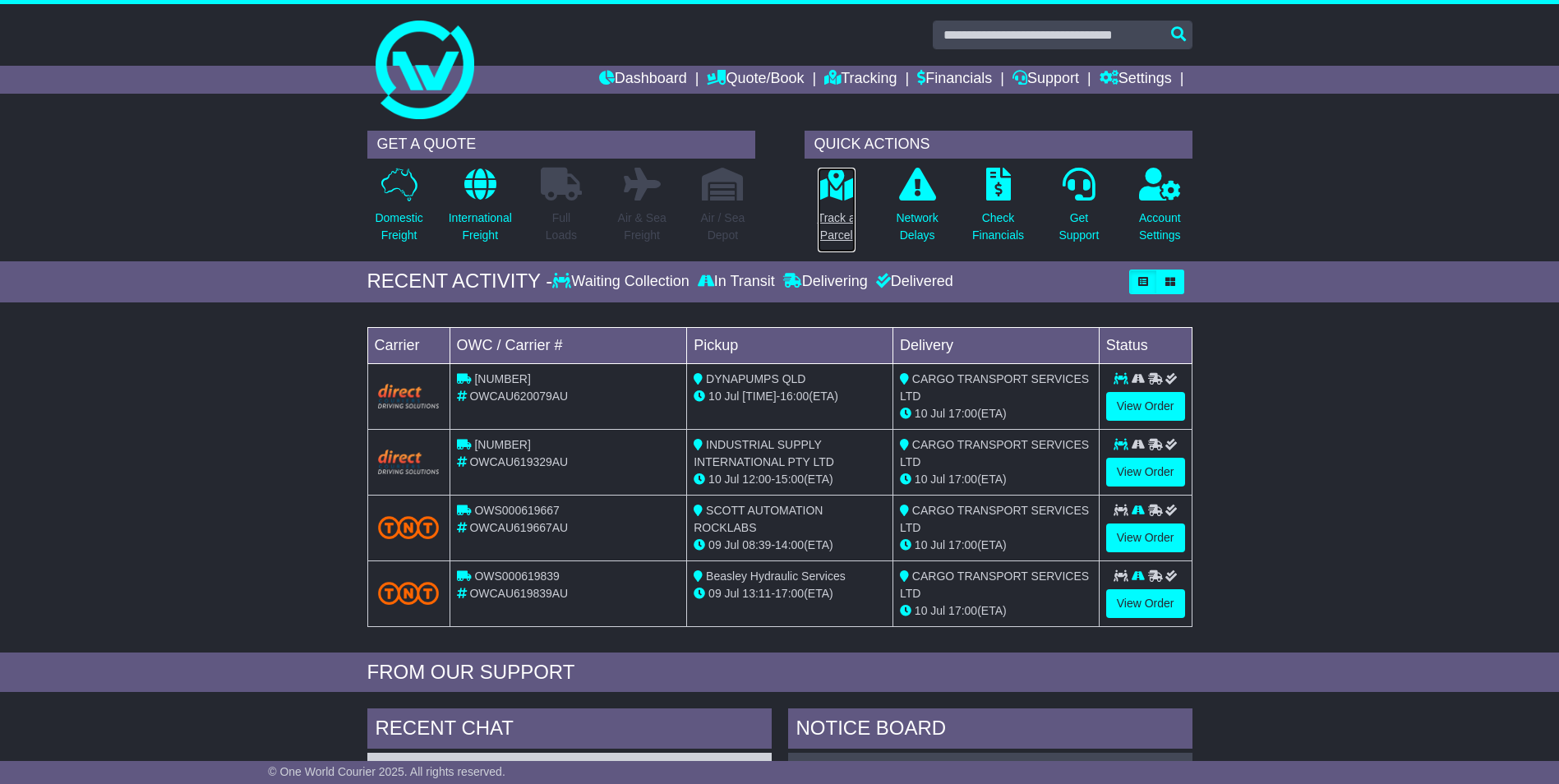click at bounding box center (836, 184) 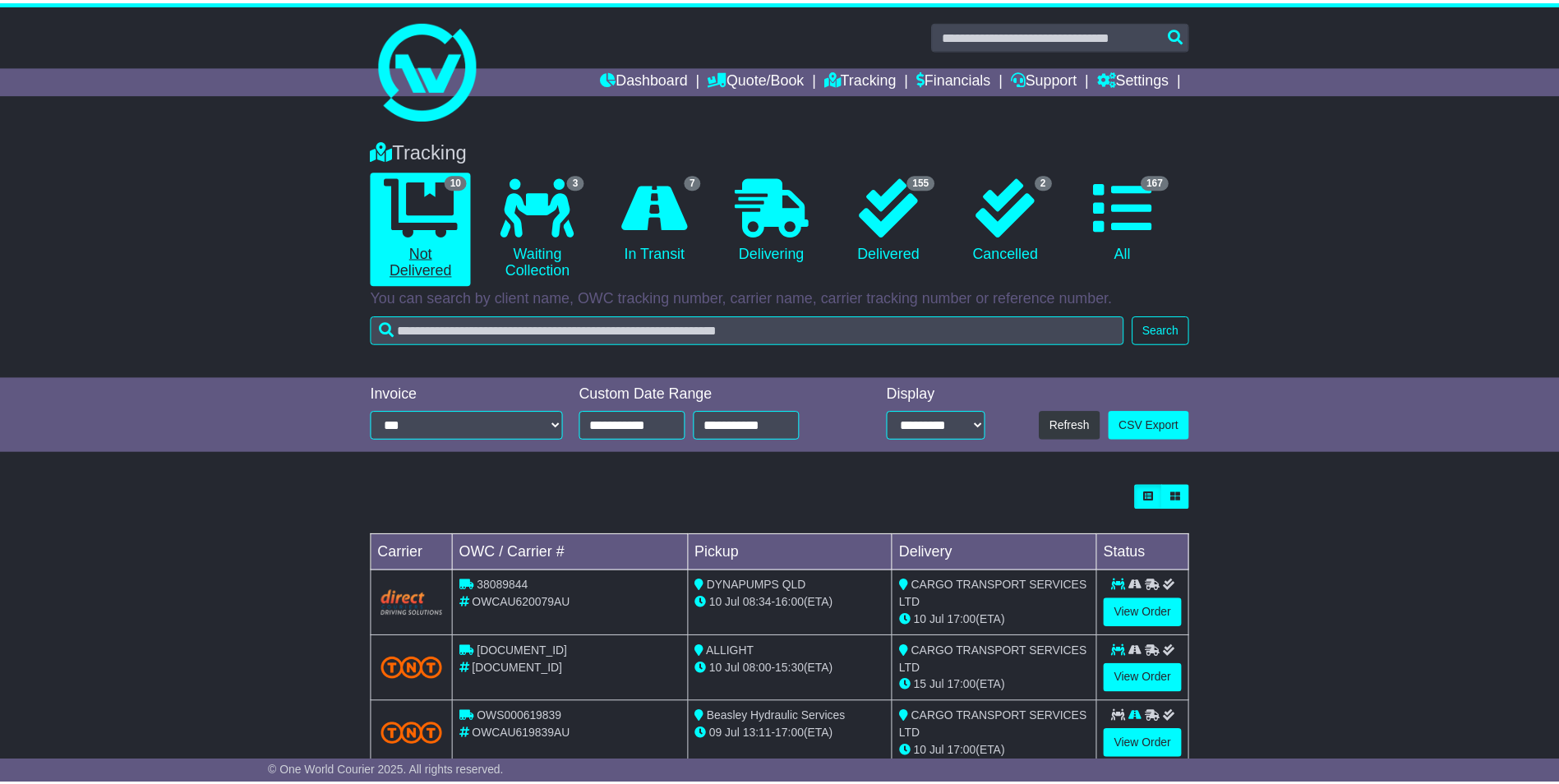 scroll, scrollTop: 0, scrollLeft: 0, axis: both 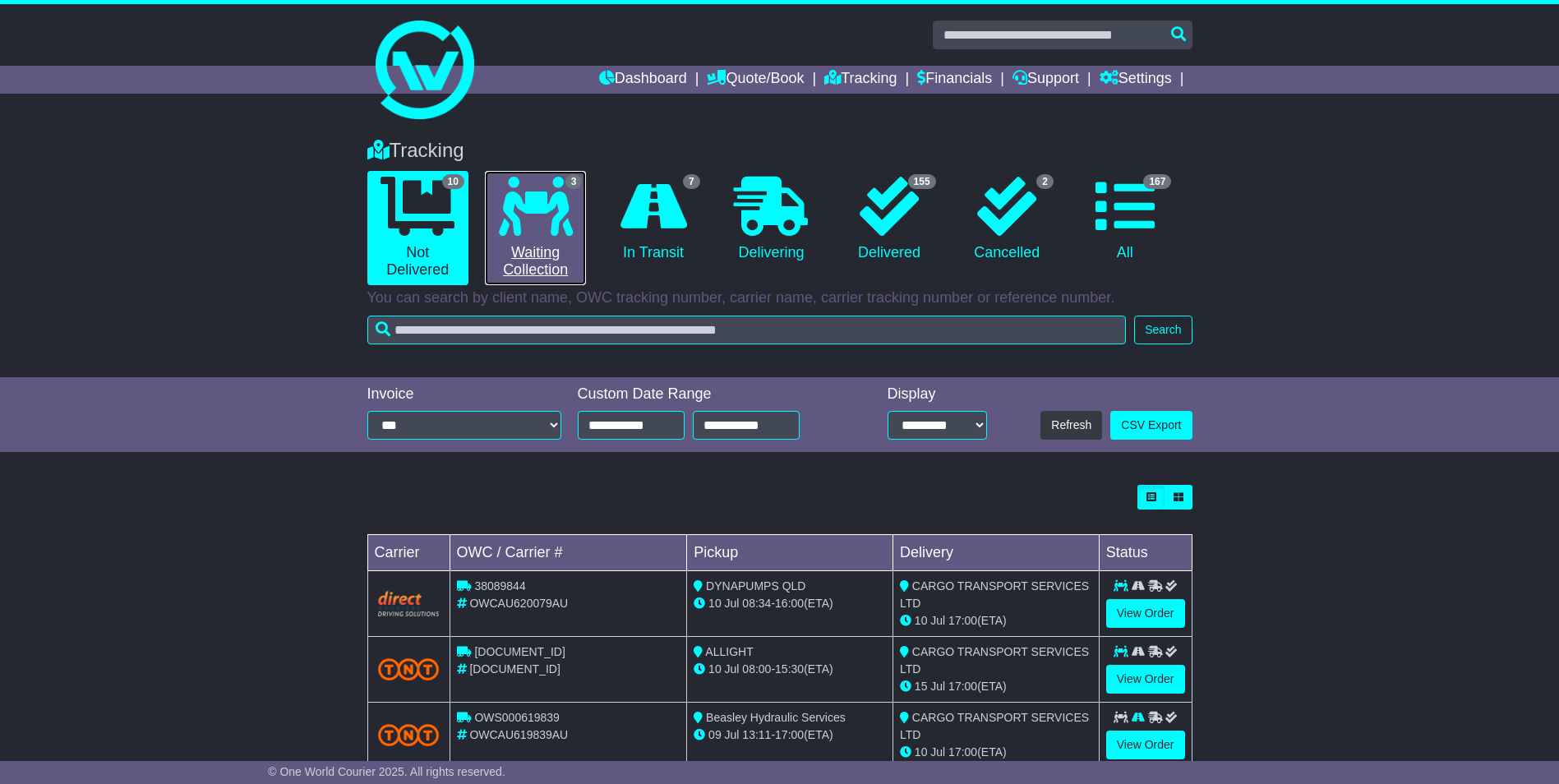 click at bounding box center [536, 206] 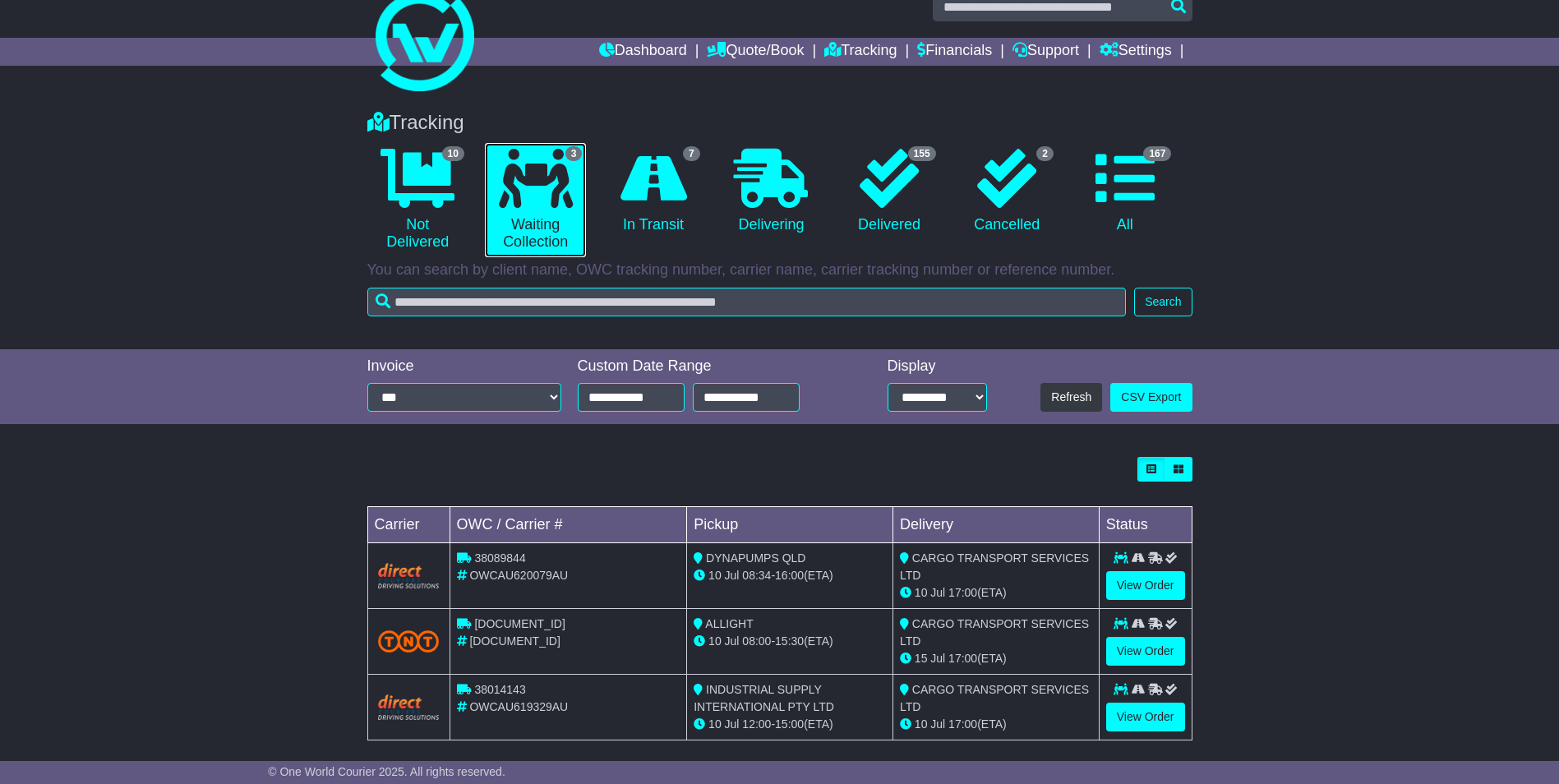 scroll, scrollTop: 43, scrollLeft: 0, axis: vertical 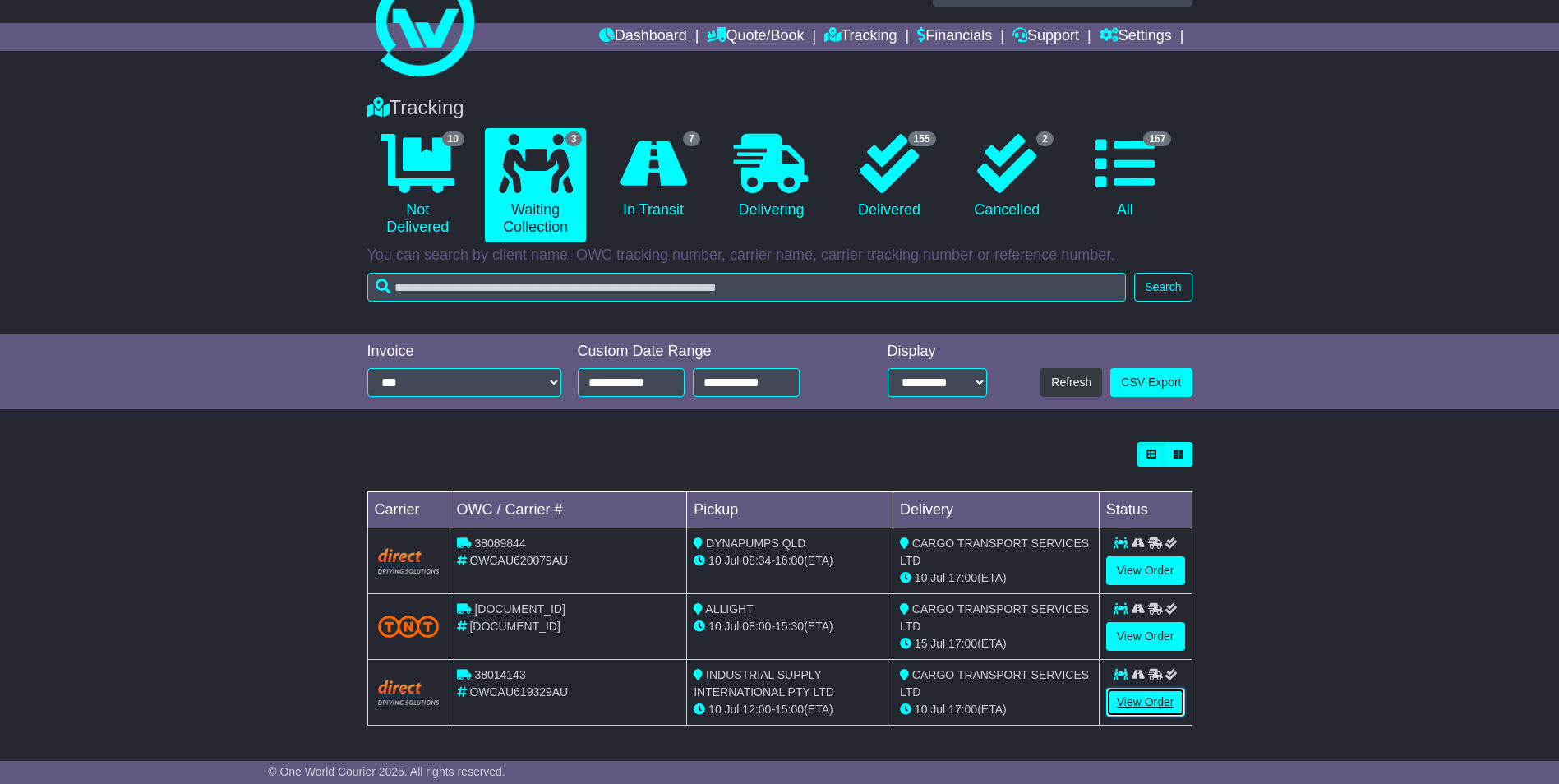 click on "View Order" at bounding box center (1146, 702) 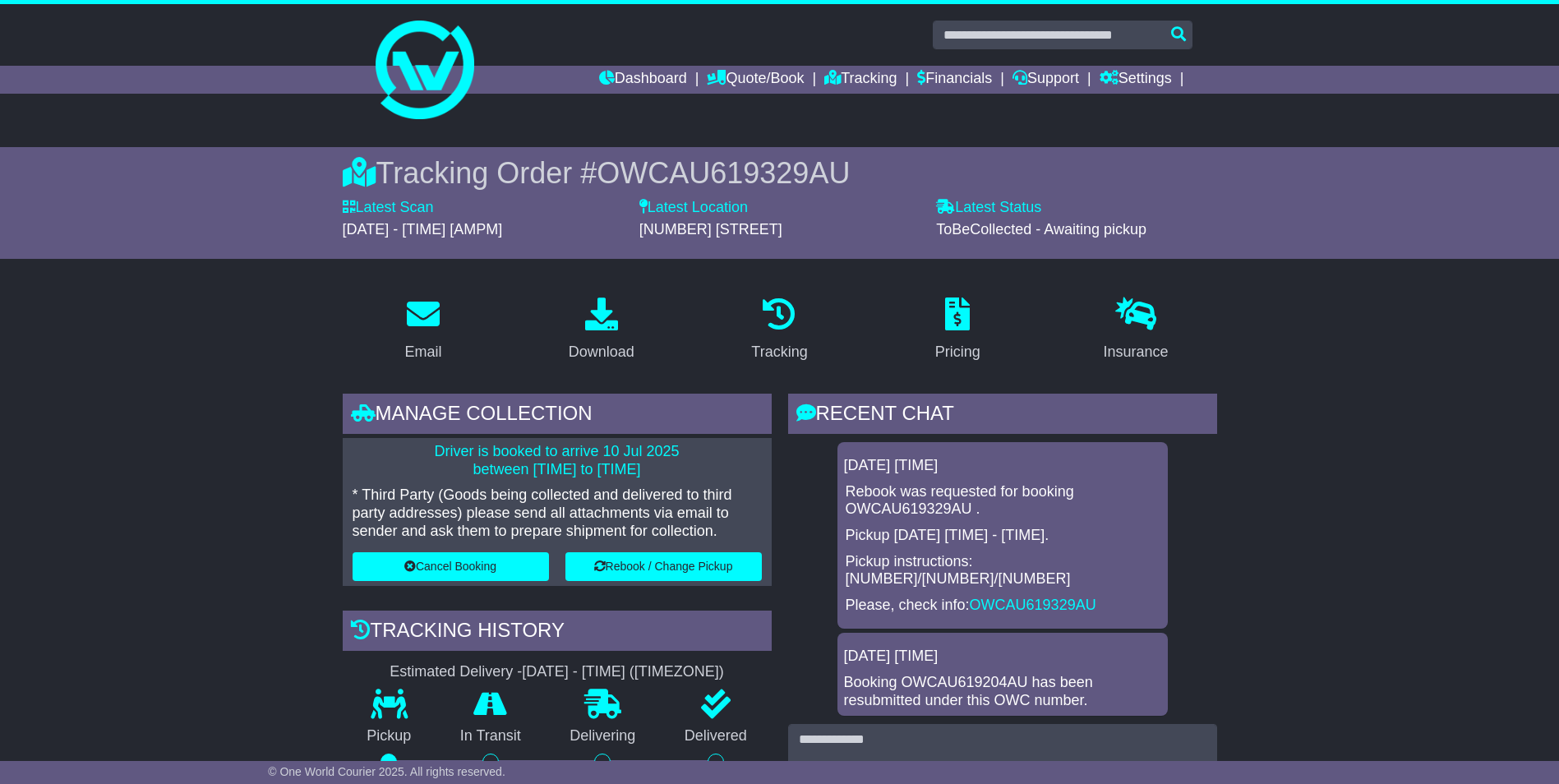 scroll, scrollTop: 0, scrollLeft: 0, axis: both 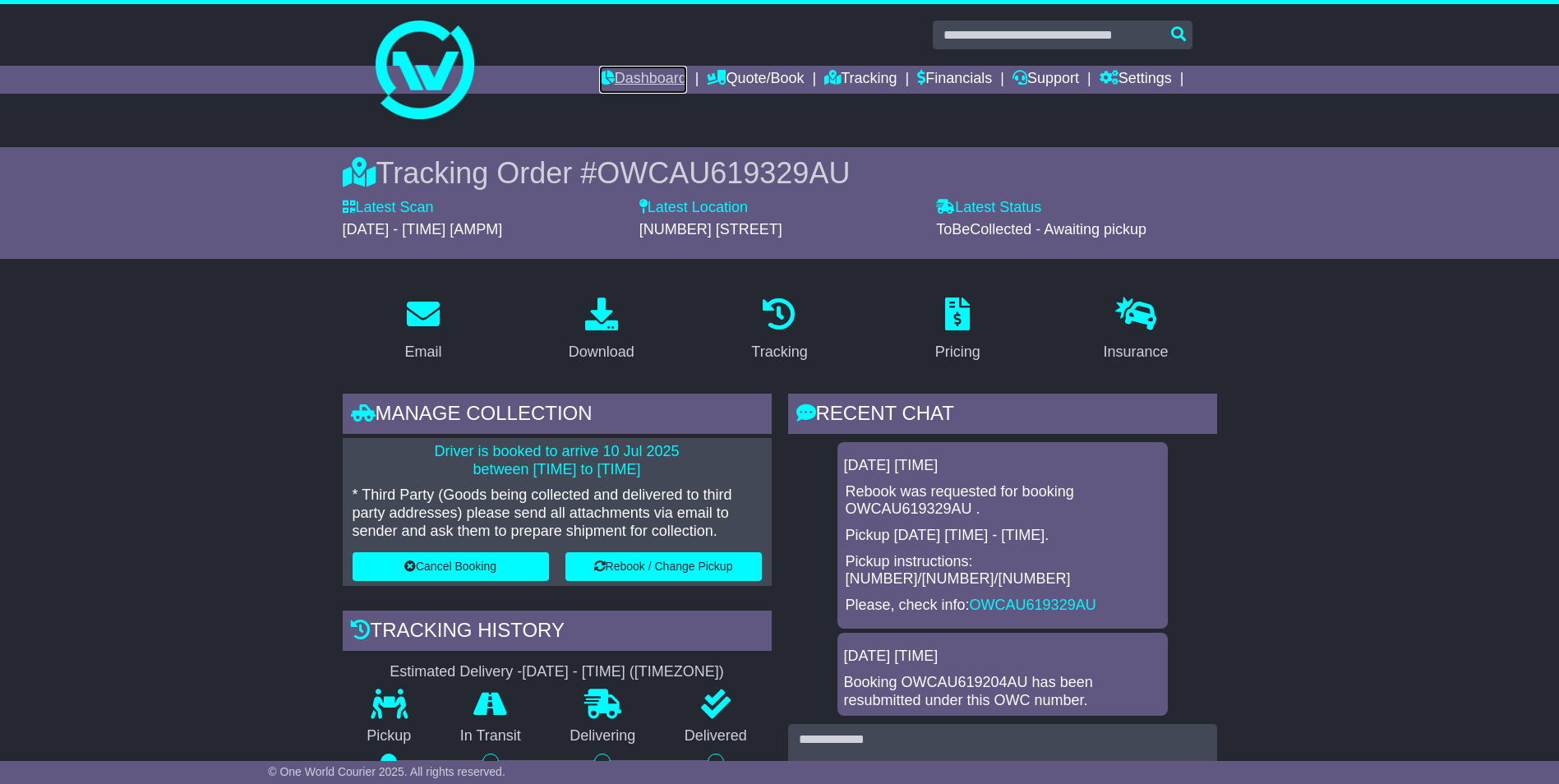 click on "Dashboard" at bounding box center (643, 80) 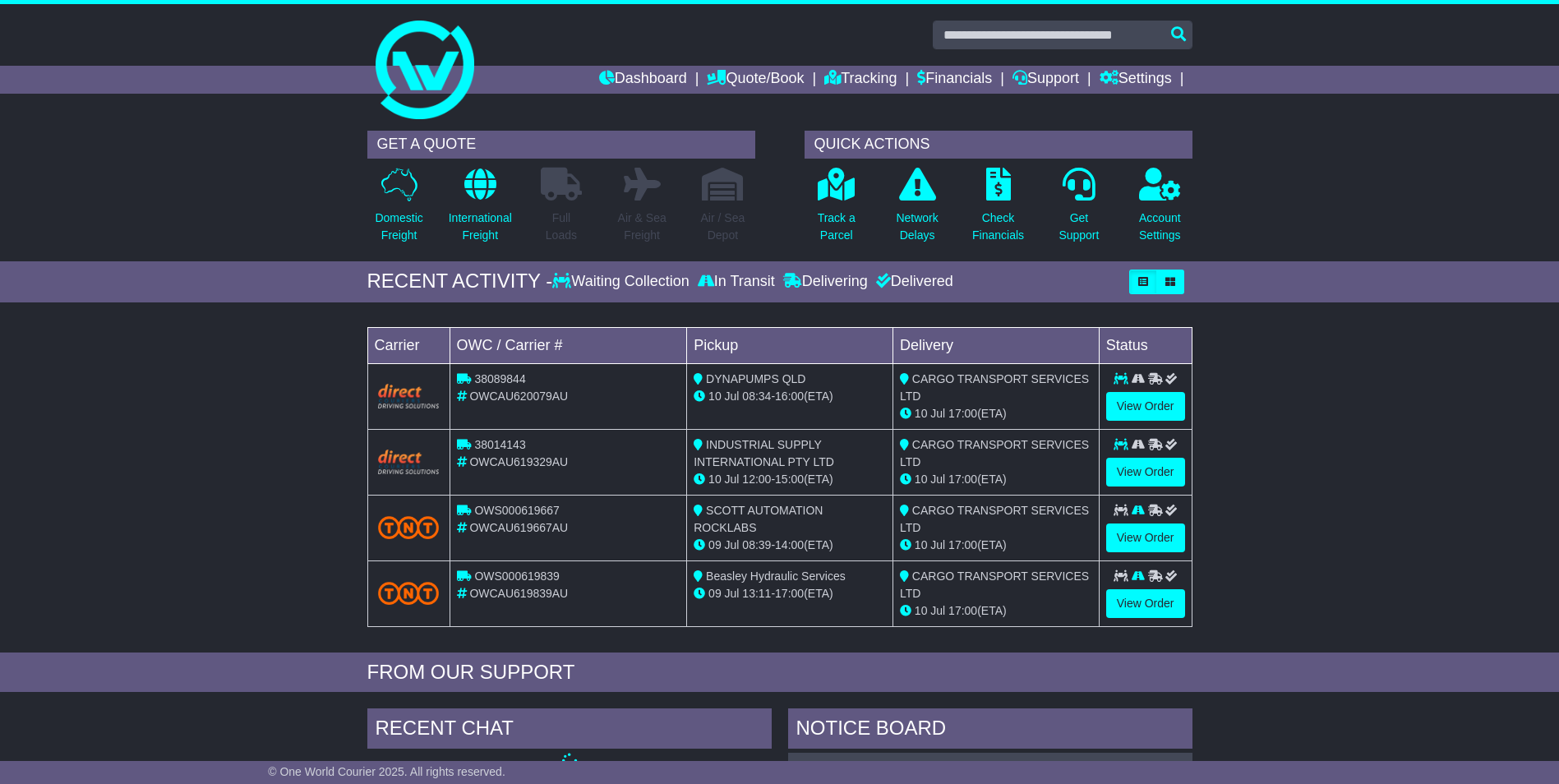 scroll, scrollTop: 0, scrollLeft: 0, axis: both 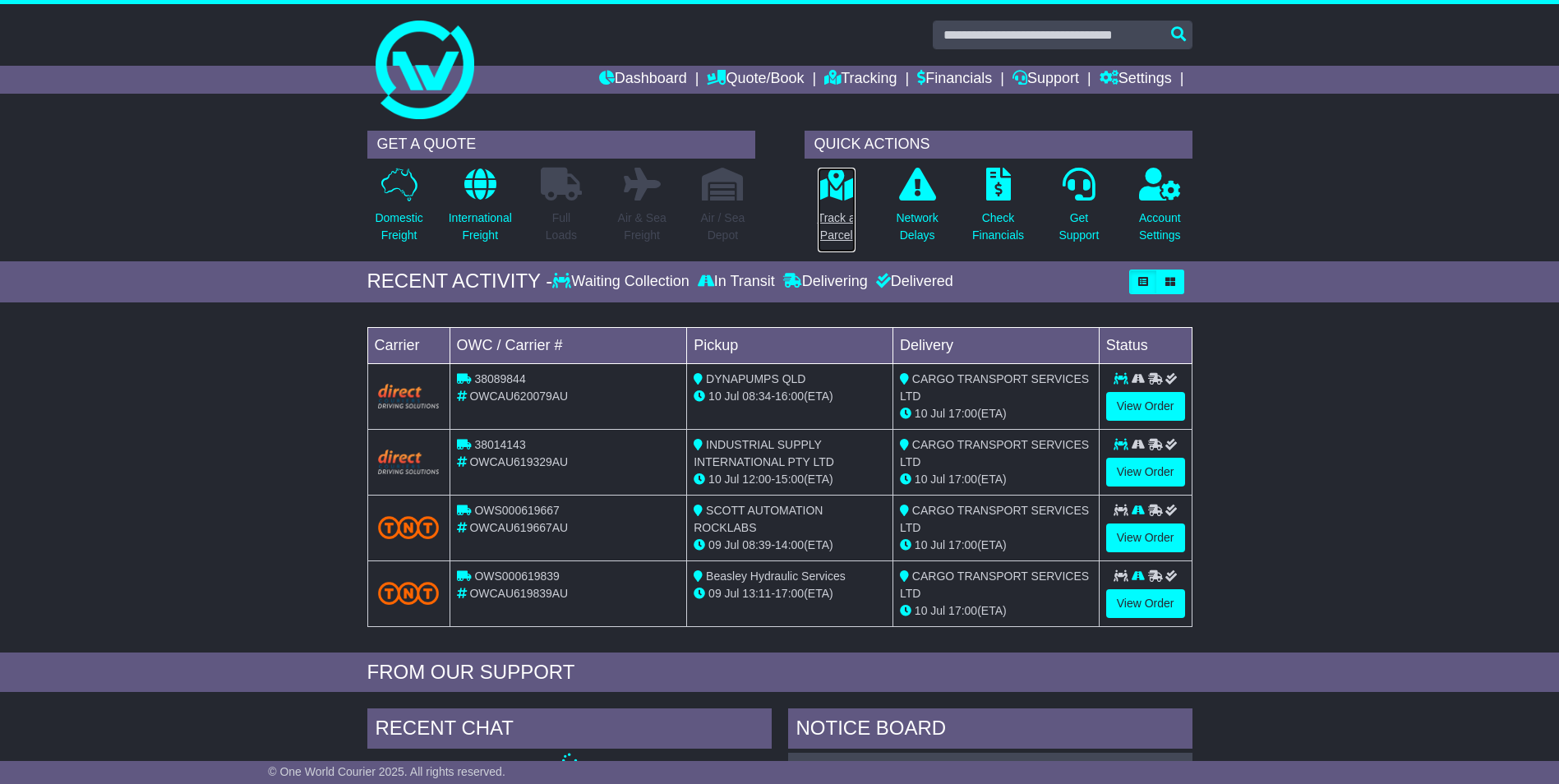 click on "Track a Parcel" at bounding box center (837, 210) 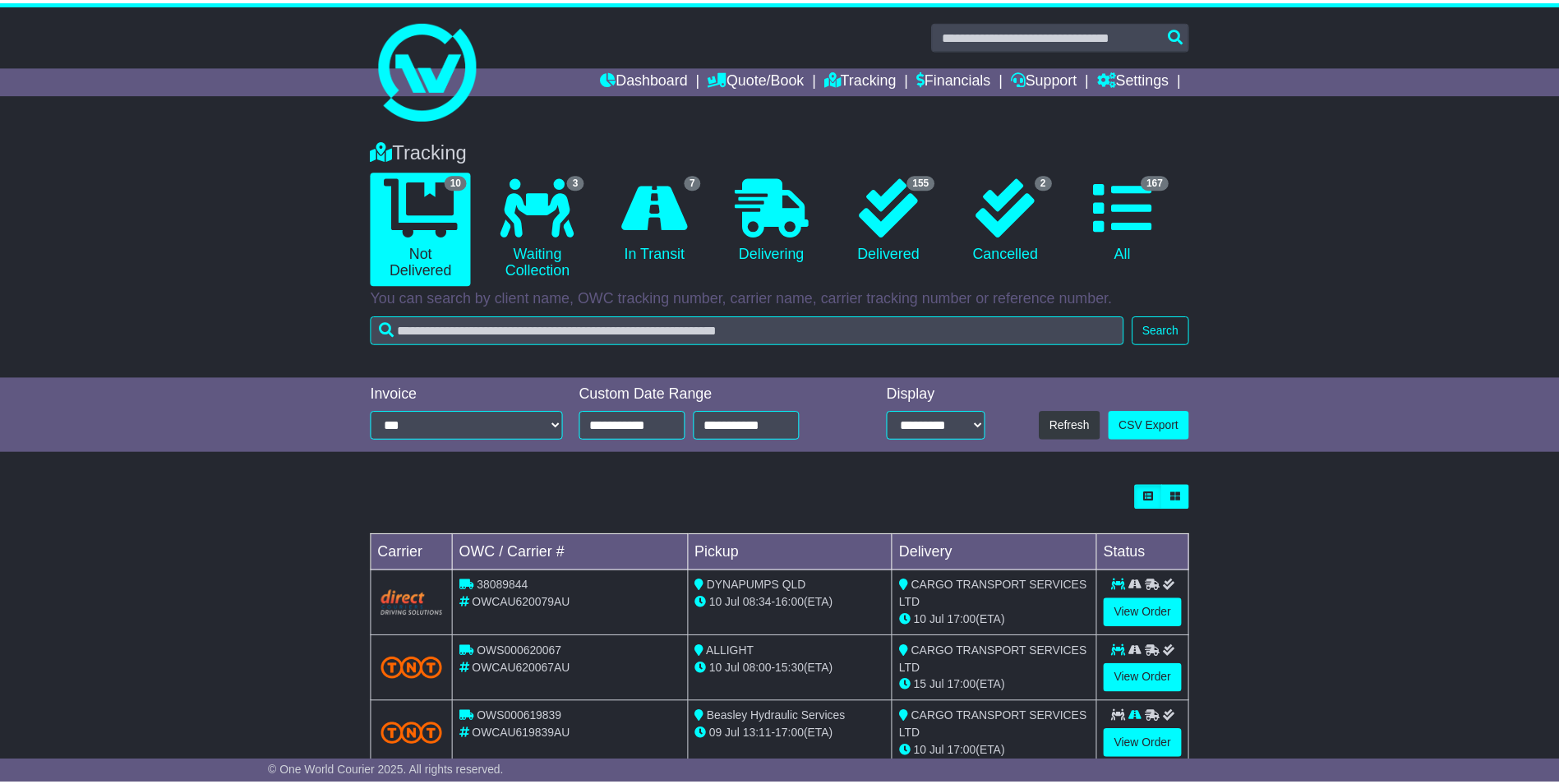 scroll, scrollTop: 0, scrollLeft: 0, axis: both 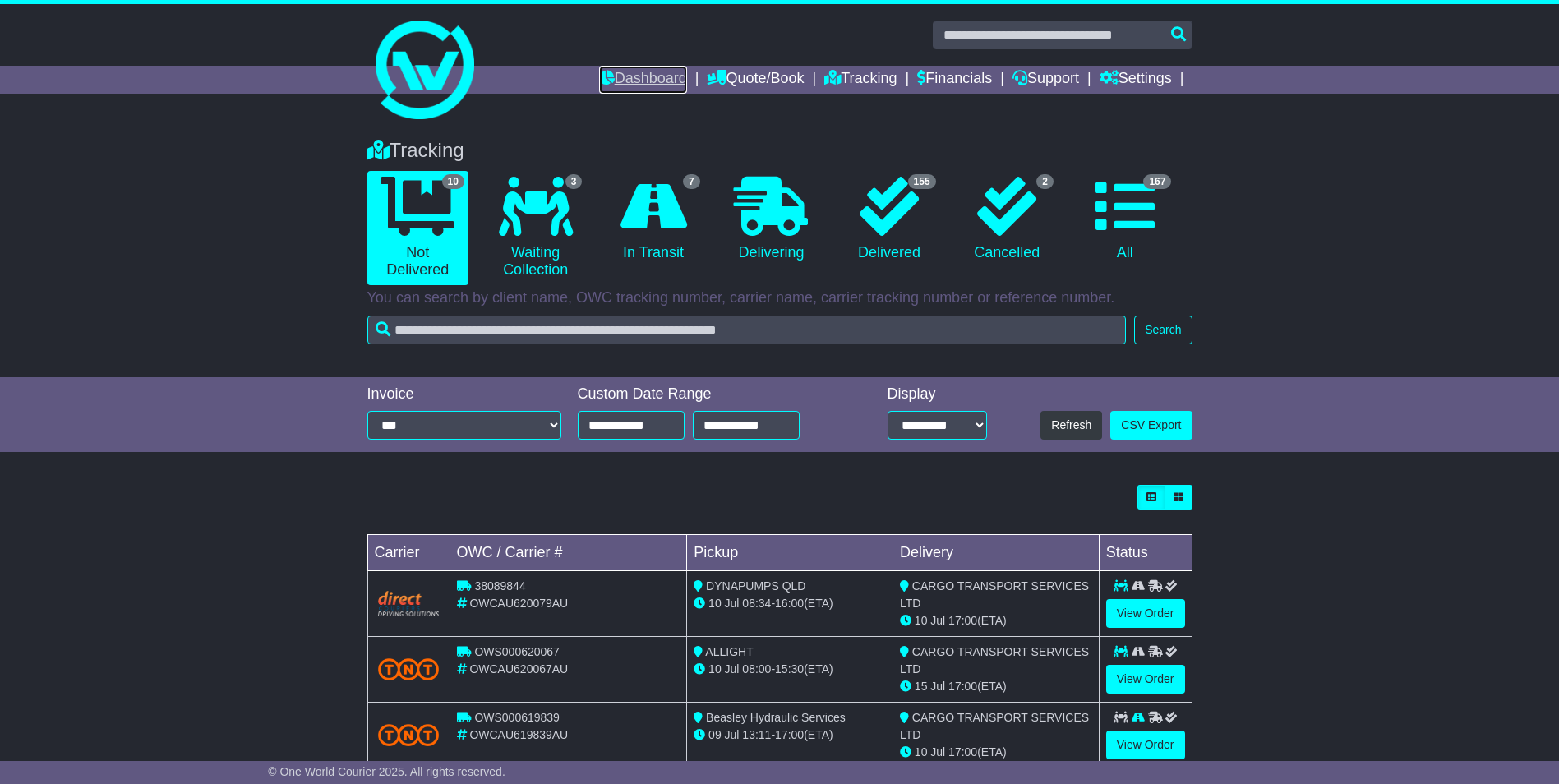 click on "Dashboard" at bounding box center [643, 80] 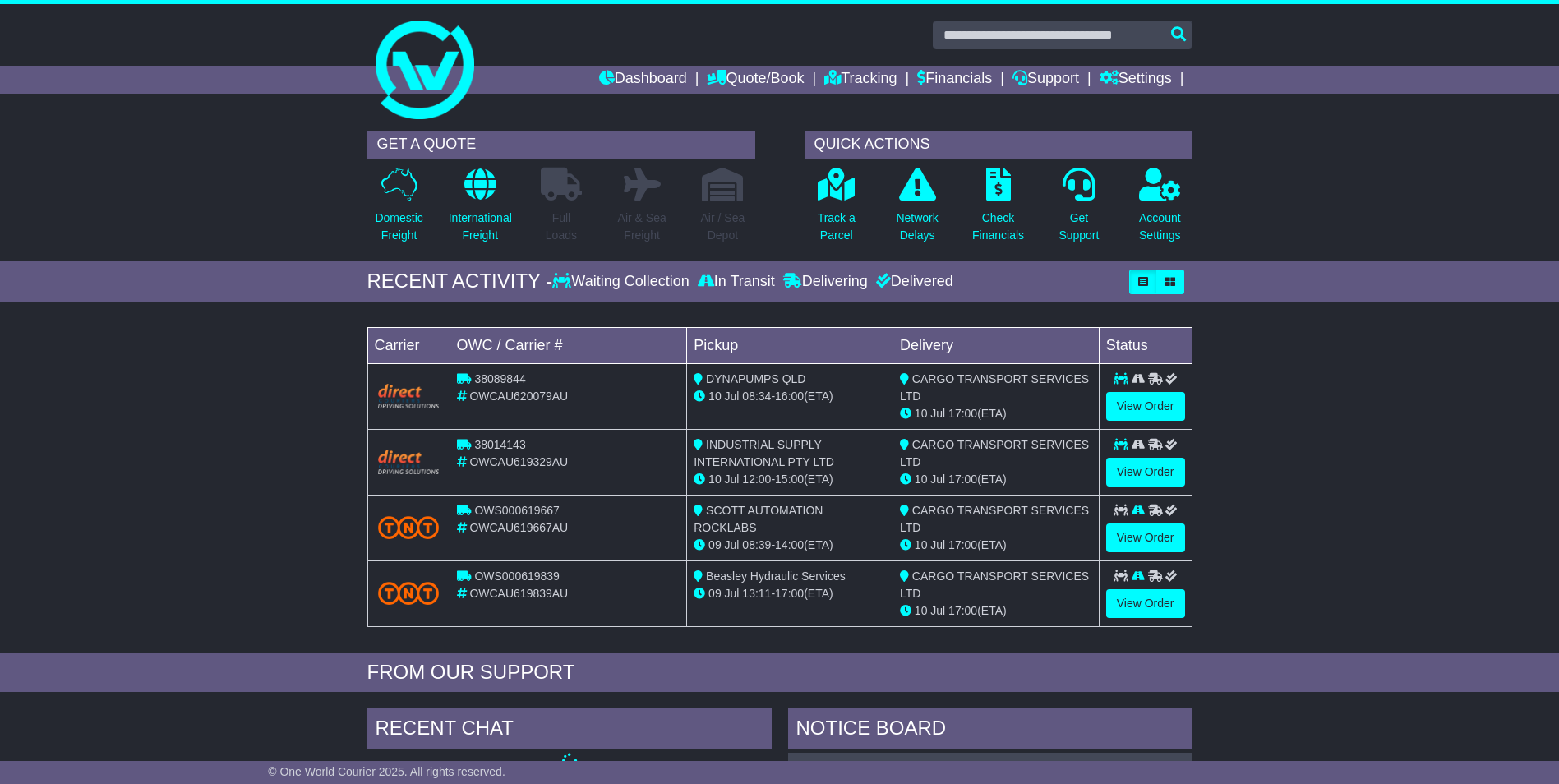 scroll, scrollTop: 0, scrollLeft: 0, axis: both 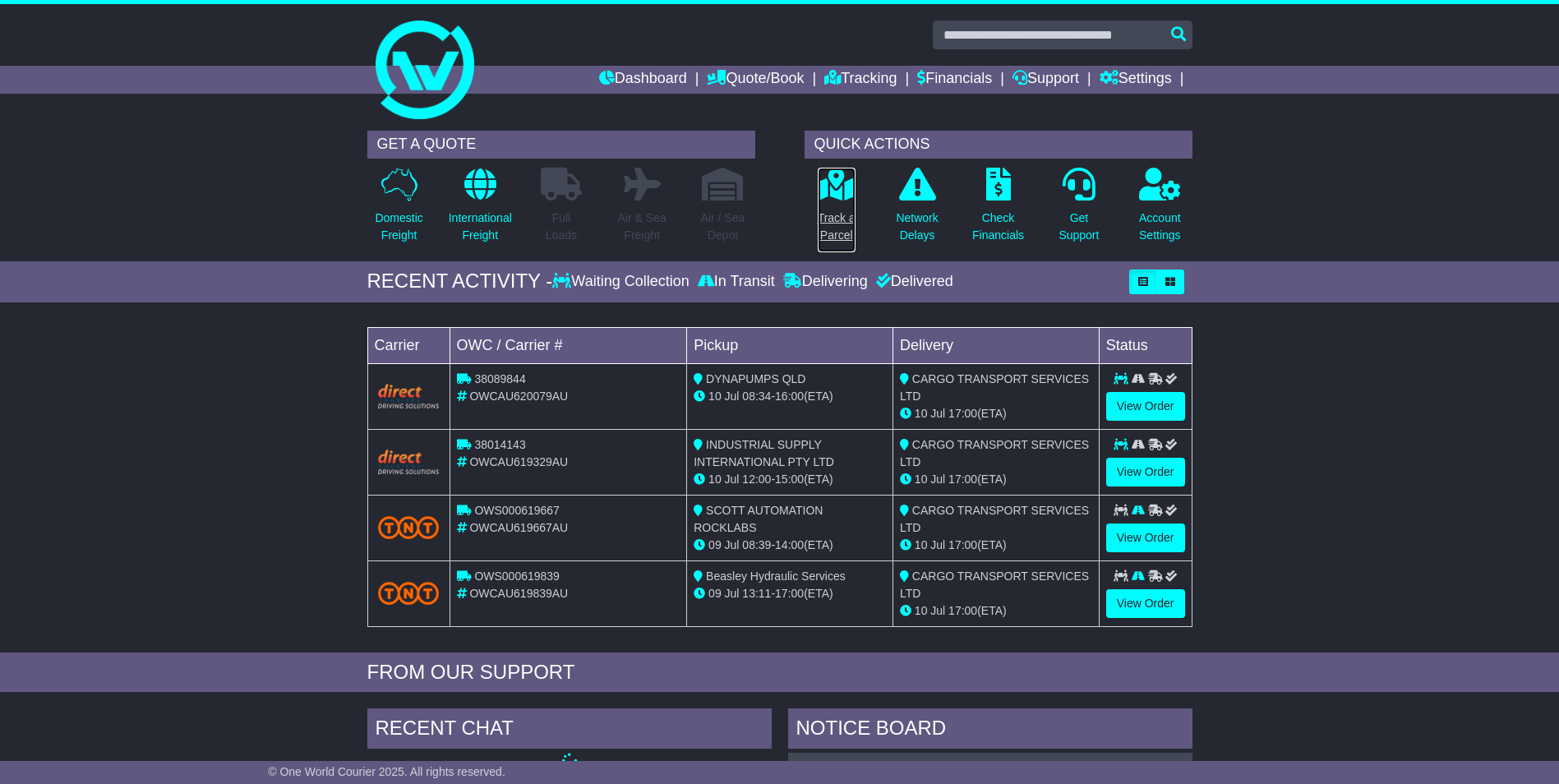 click on "Track a Parcel" at bounding box center (837, 227) 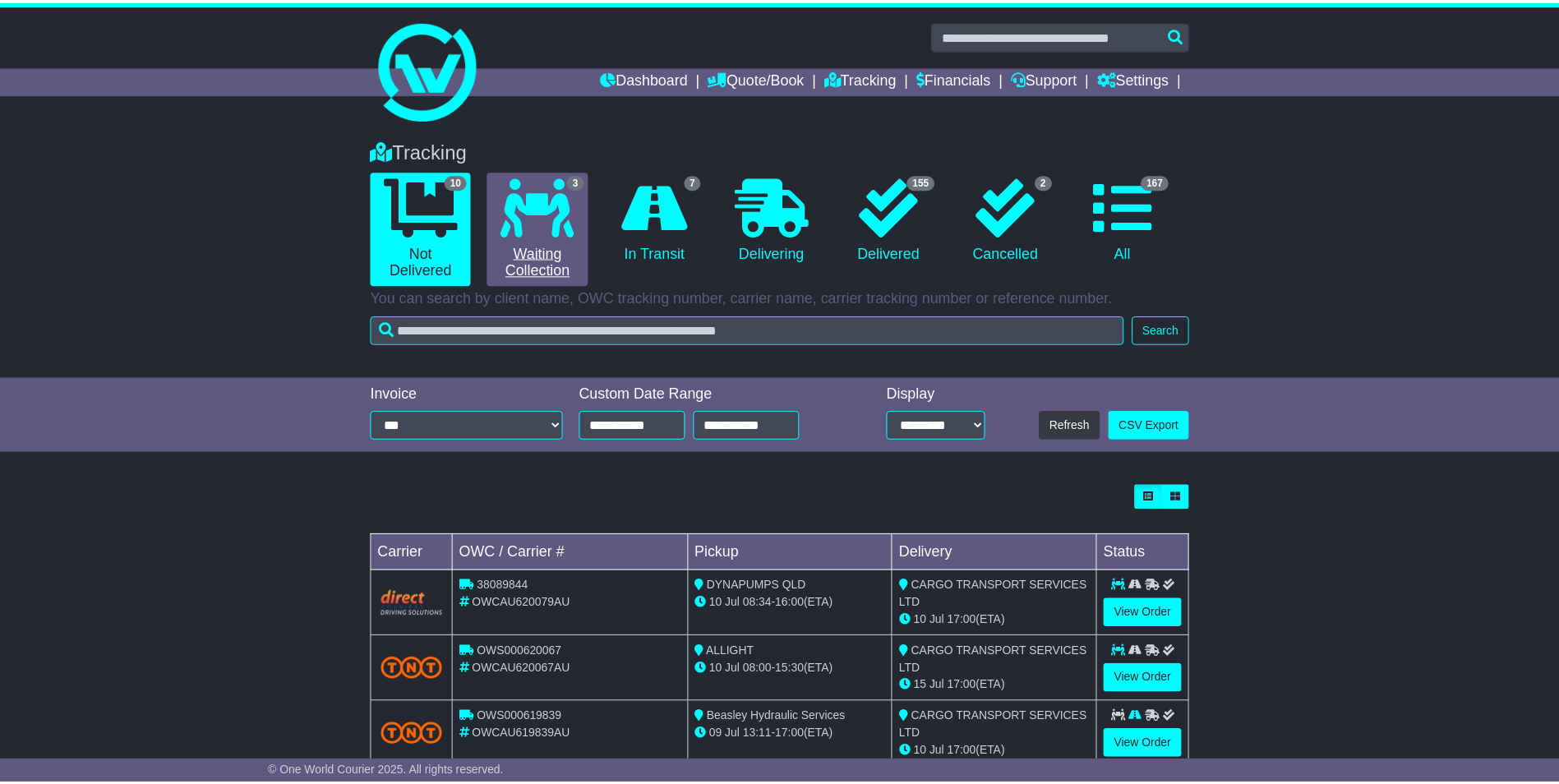 scroll, scrollTop: 0, scrollLeft: 0, axis: both 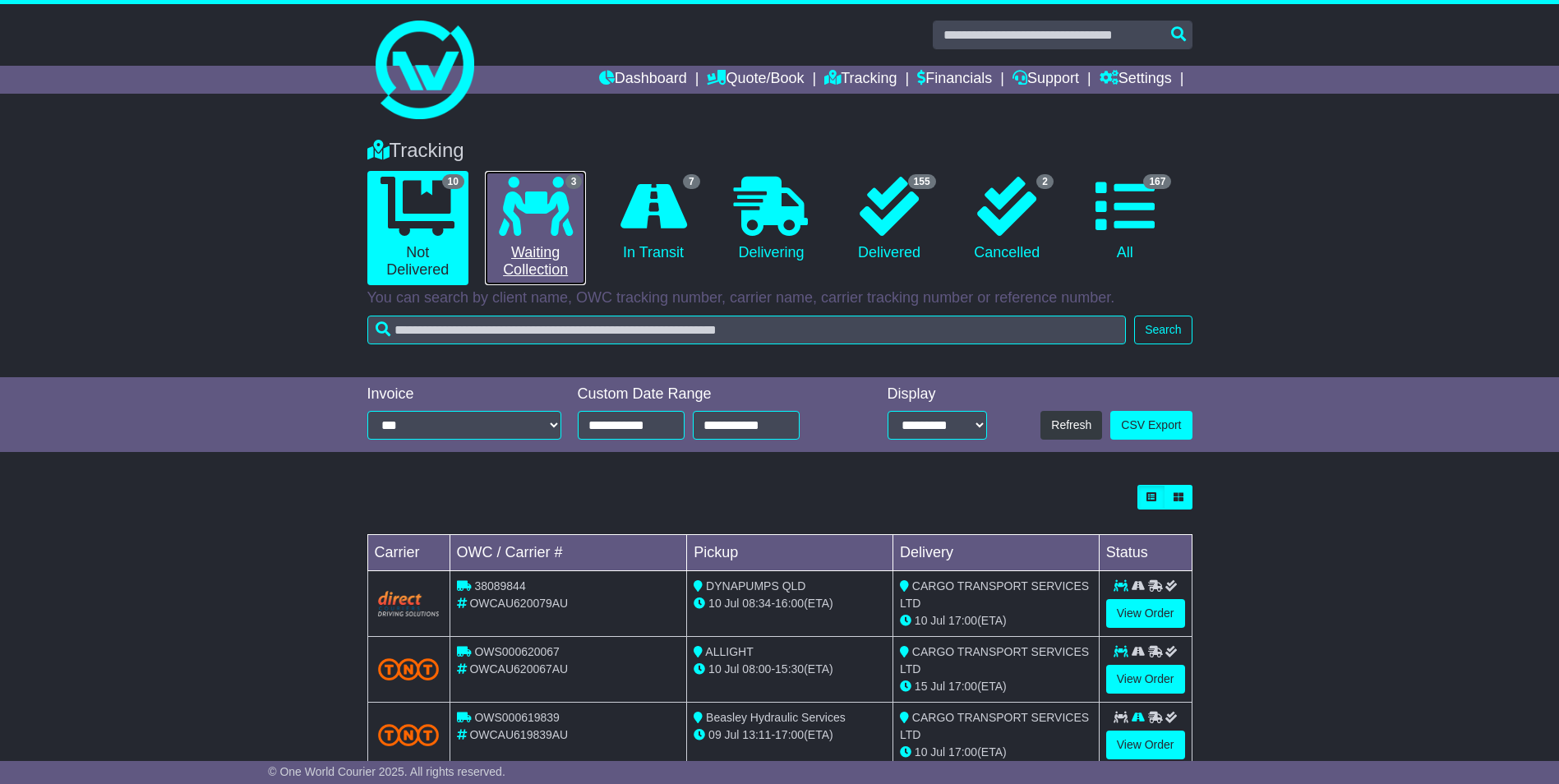 click on "3
Waiting Collection" at bounding box center [417, 228] 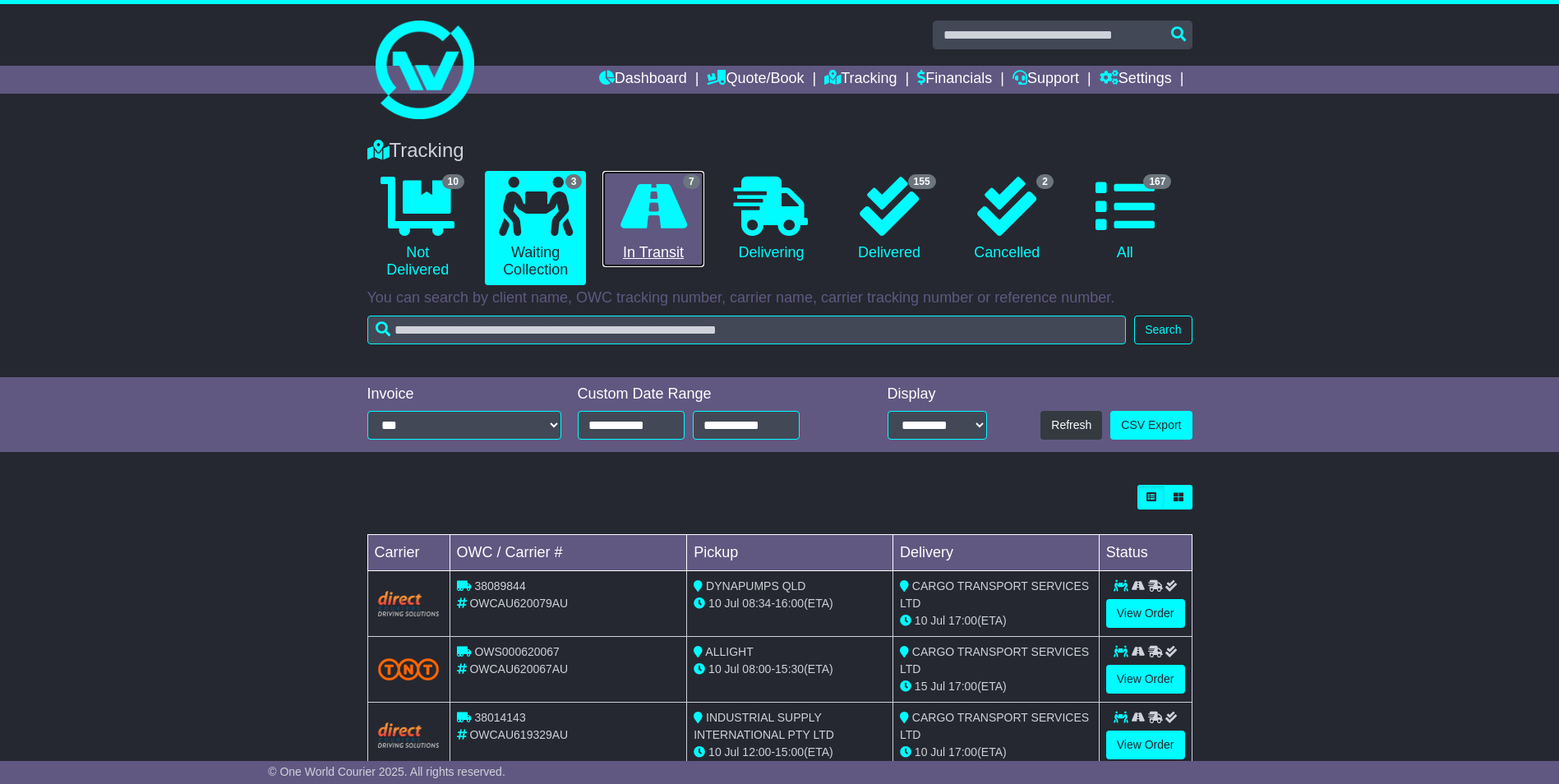 click at bounding box center [653, 206] 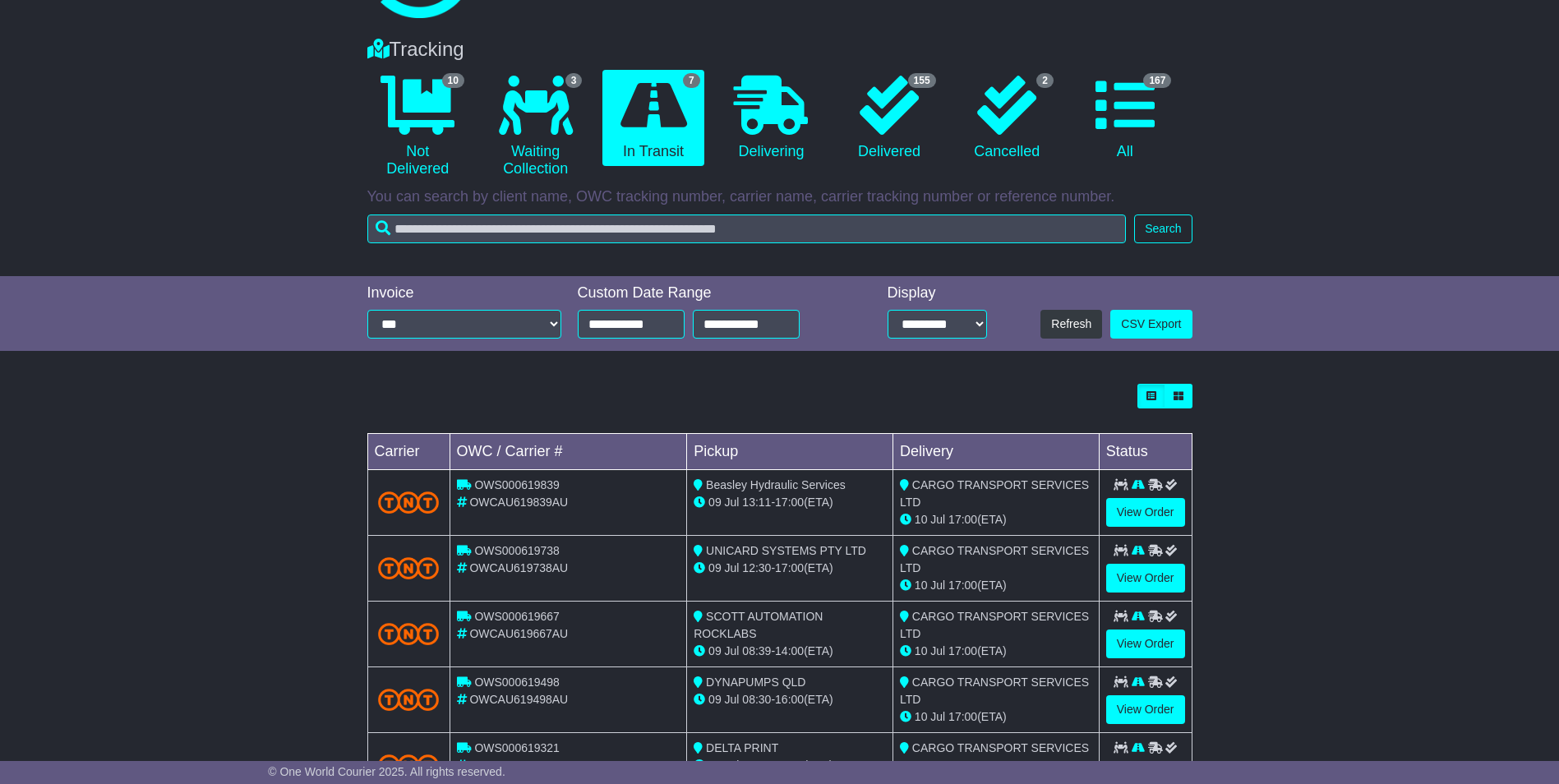 scroll, scrollTop: 306, scrollLeft: 0, axis: vertical 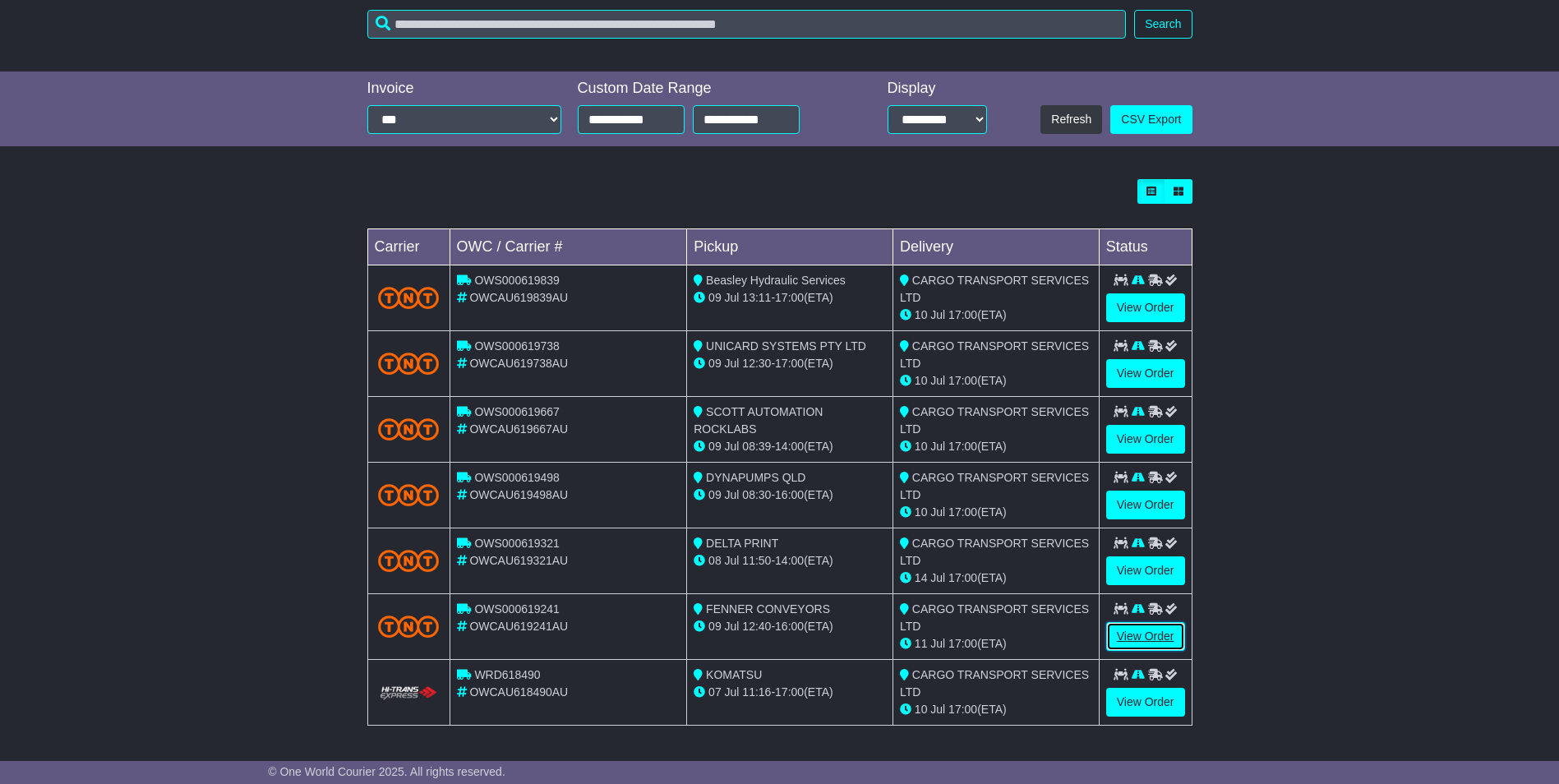 click on "View Order" at bounding box center (1146, 636) 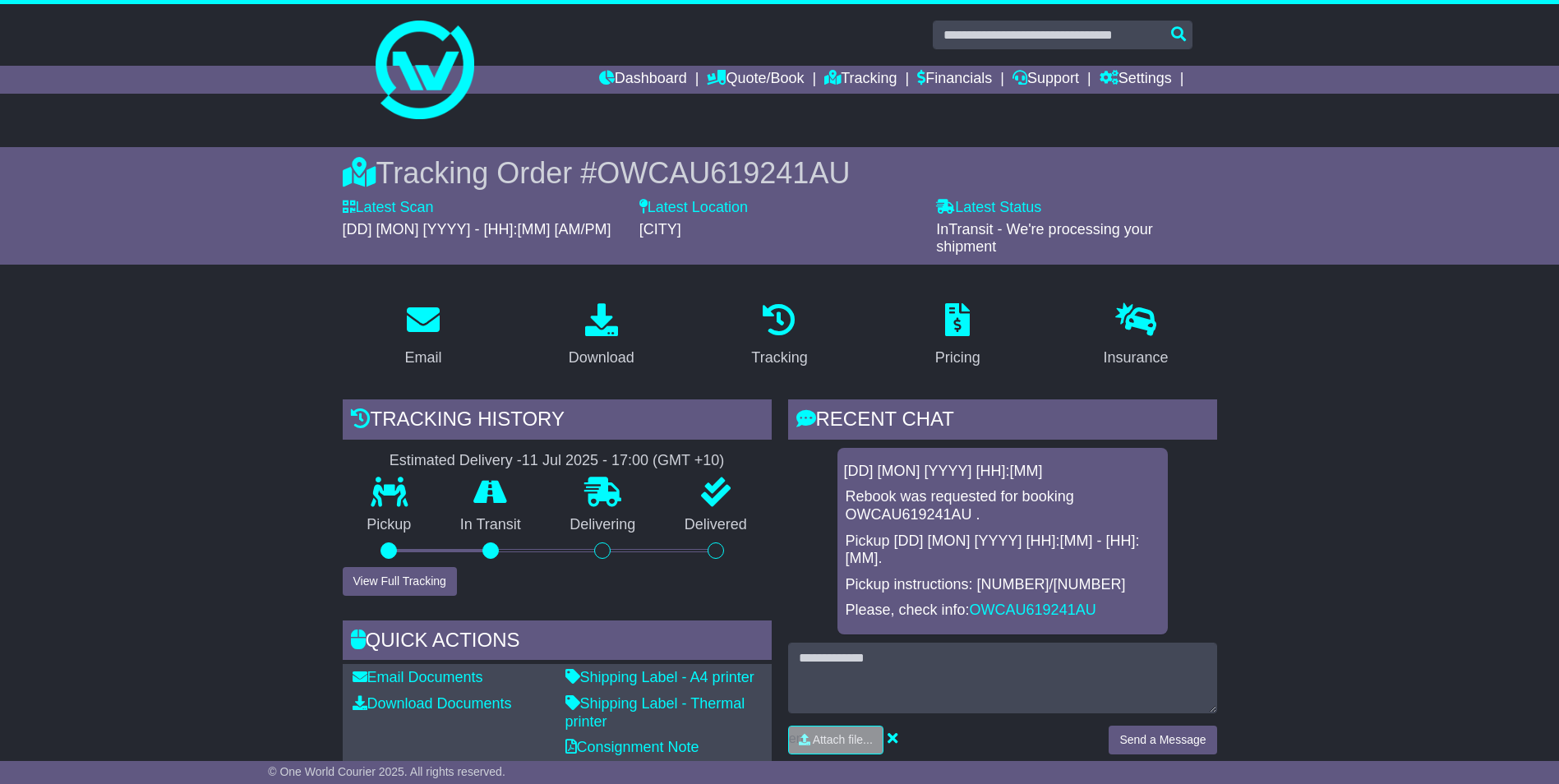scroll, scrollTop: 0, scrollLeft: 0, axis: both 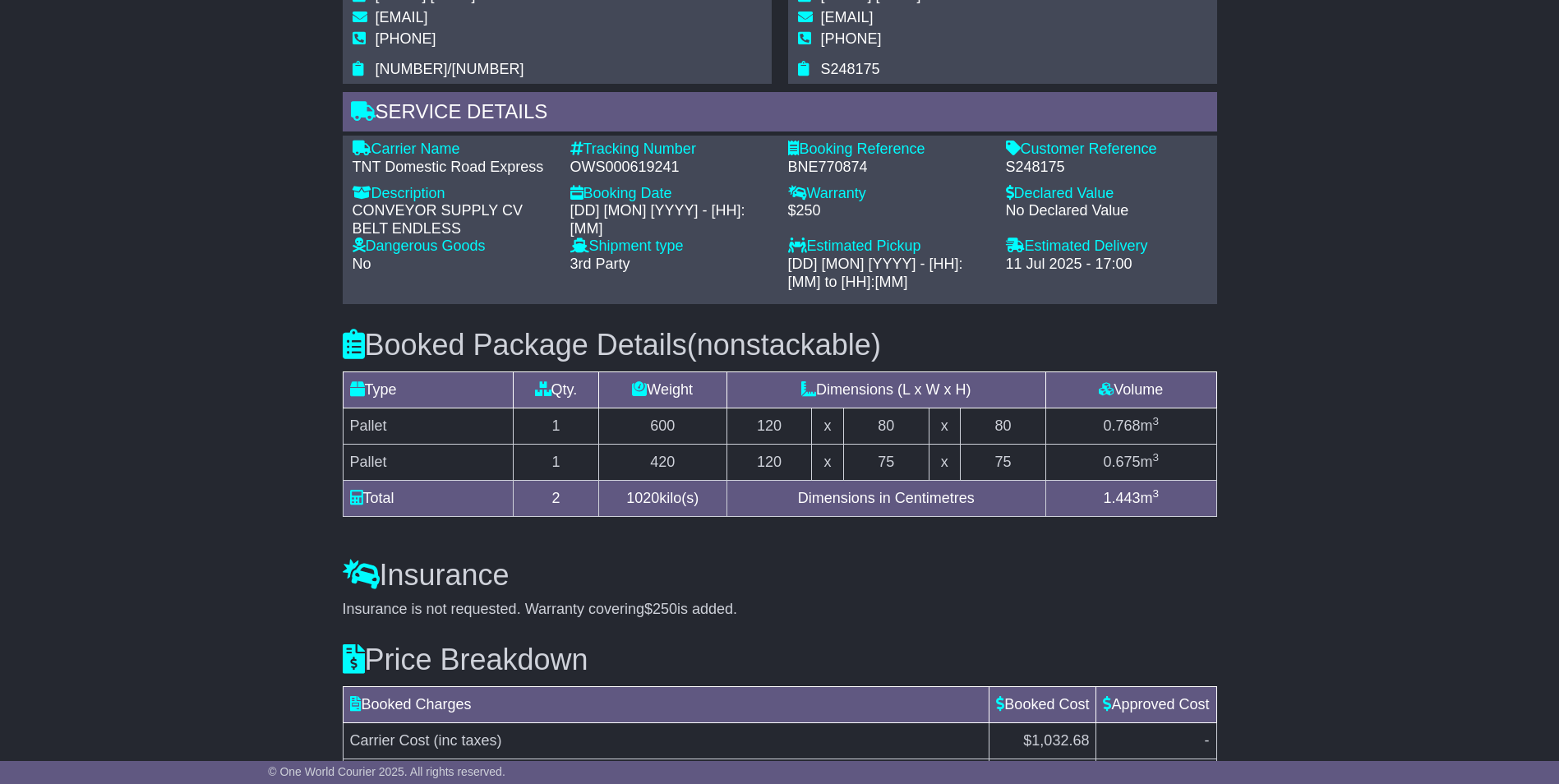 click on "Estimated Delivery -
[DD] [MON] [YYYY] - [HH]:[MM] ([GMT] [TIMEZONE])" at bounding box center [779, 58] 